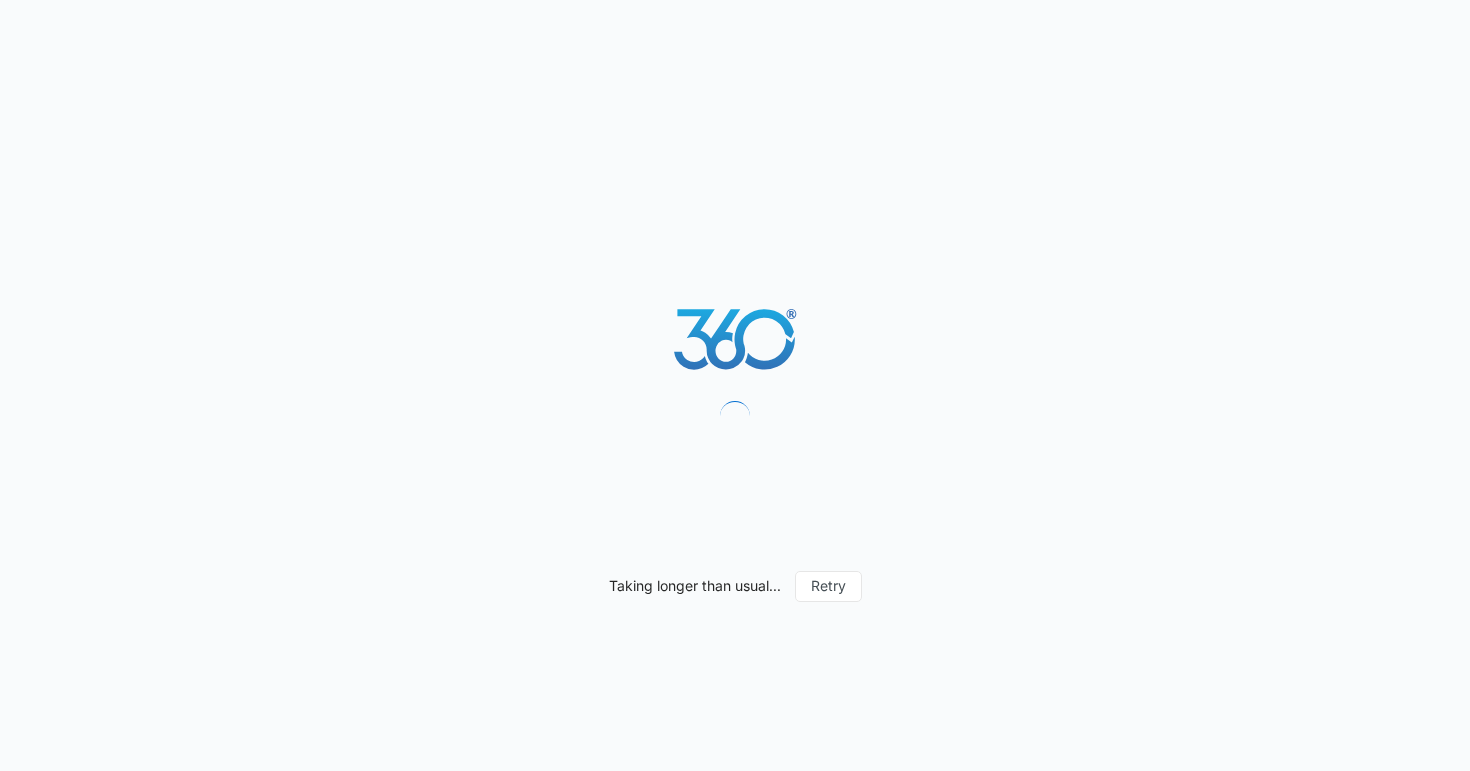 scroll, scrollTop: 0, scrollLeft: 0, axis: both 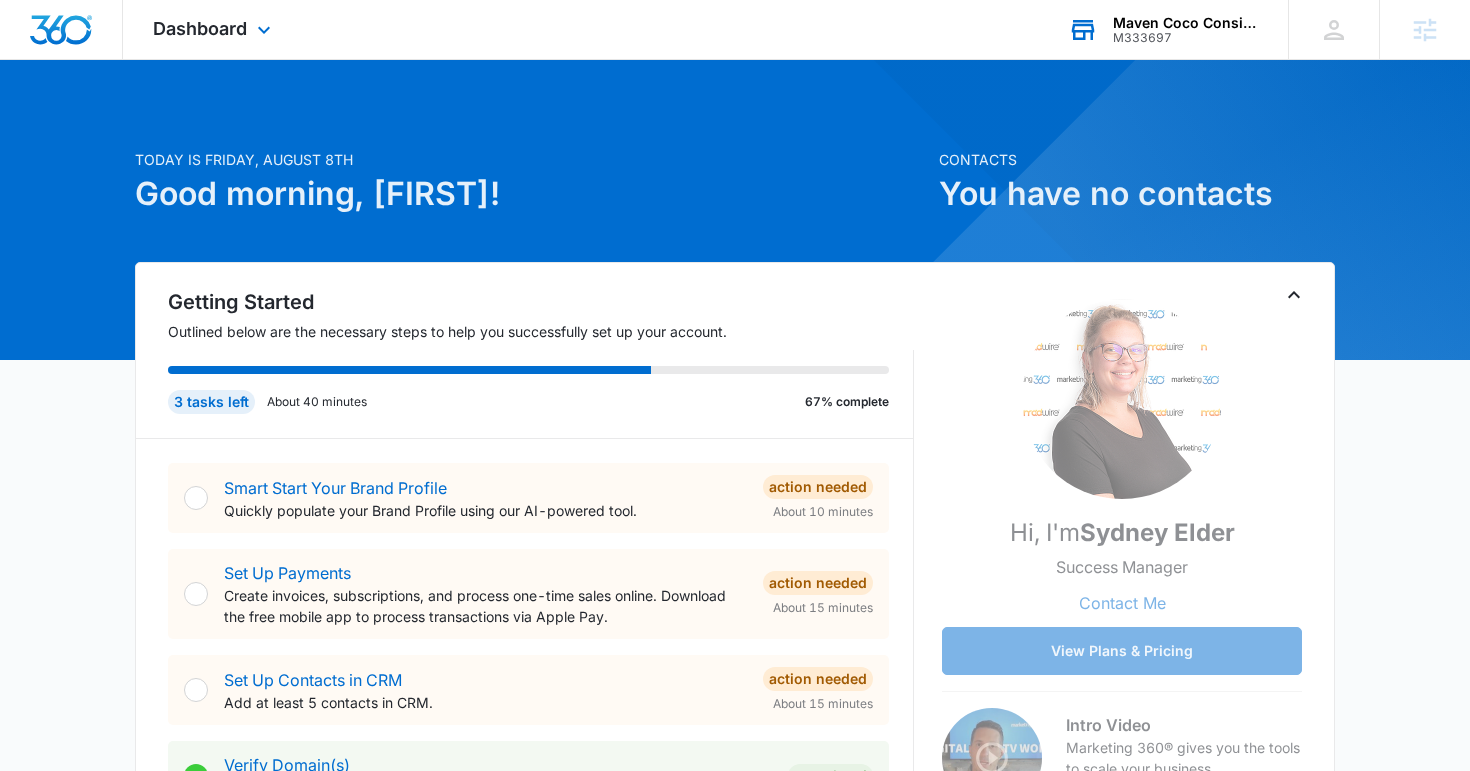 click on "Maven Coco Consignment Botique" at bounding box center [1186, 23] 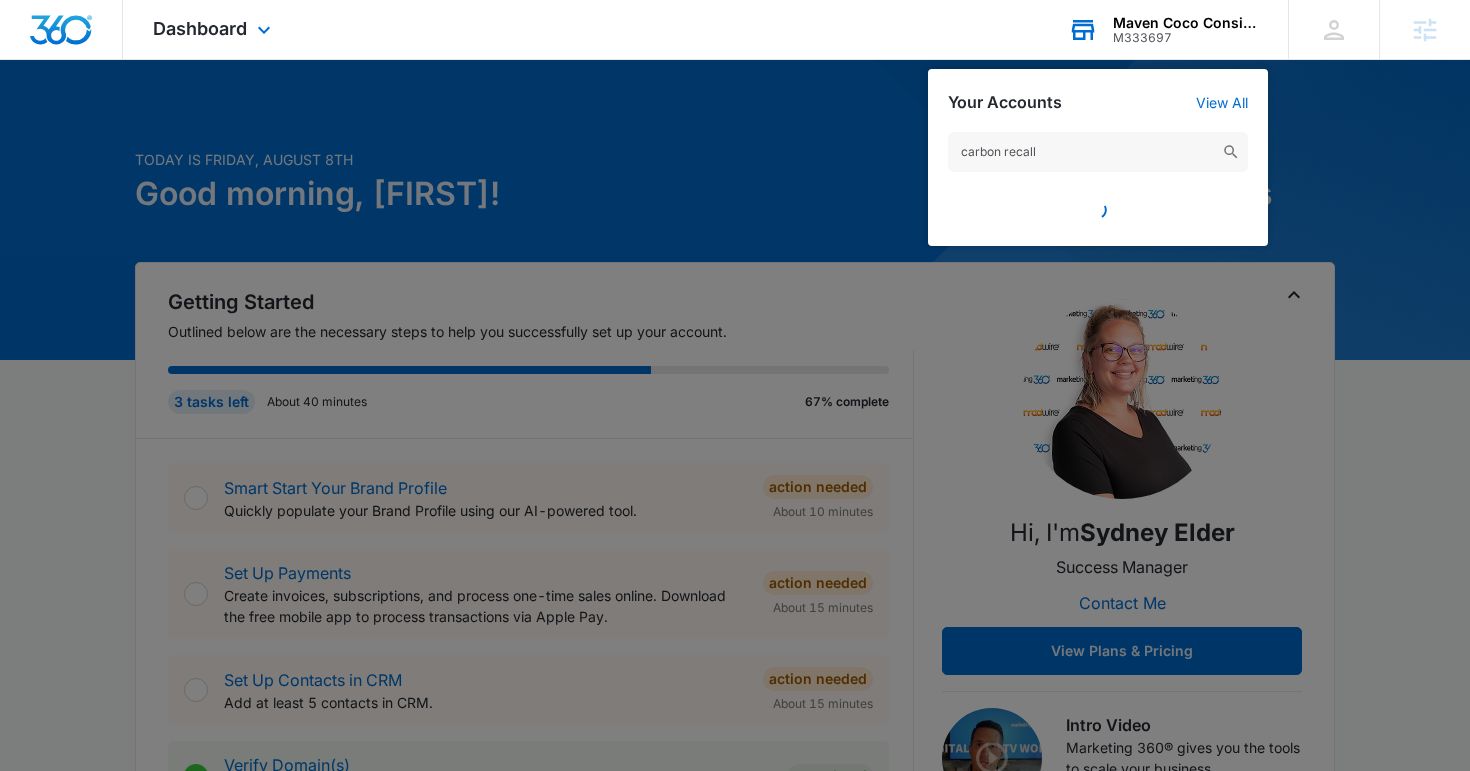 type on "carbon recall" 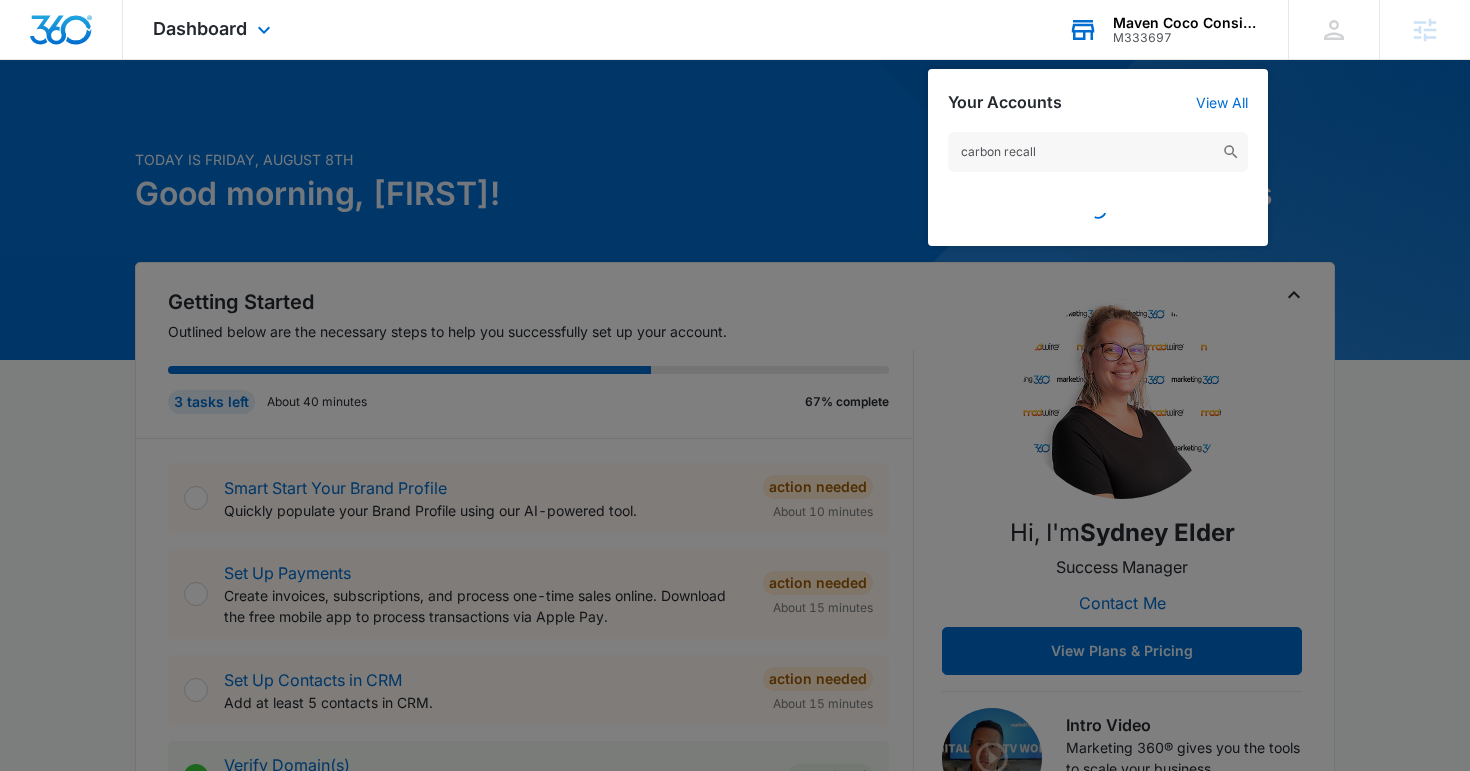 click at bounding box center (1098, 204) 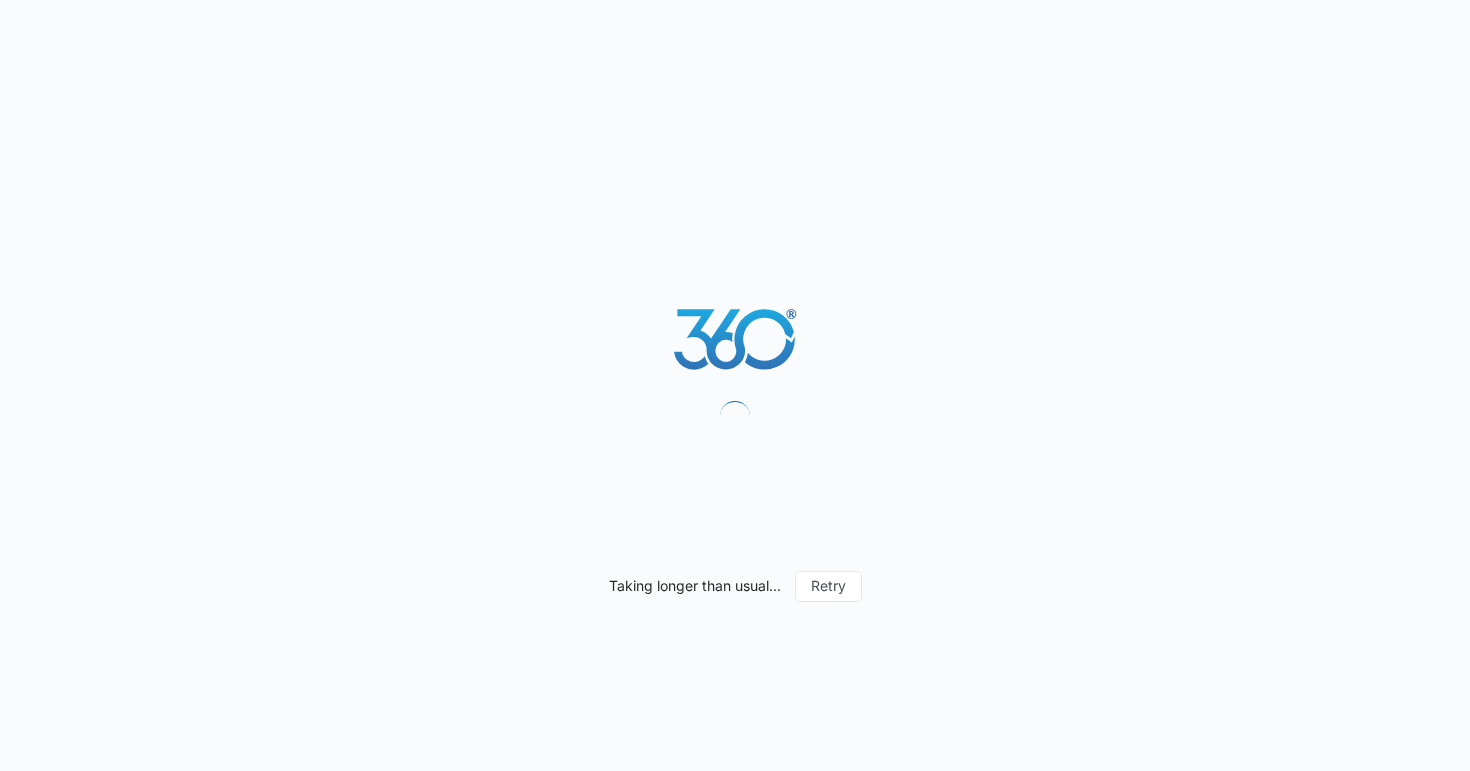 scroll, scrollTop: 0, scrollLeft: 0, axis: both 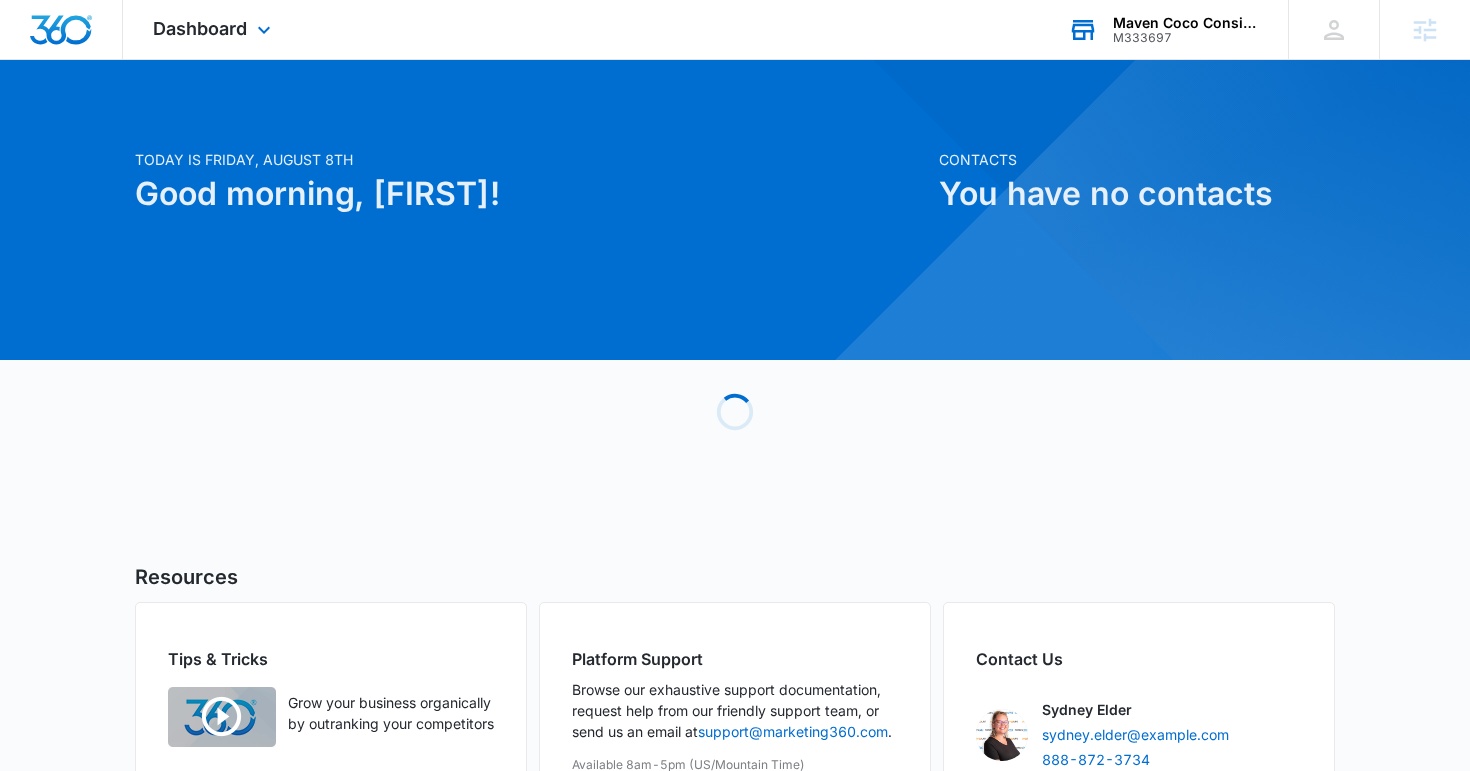 click on "M333697" at bounding box center [1186, 38] 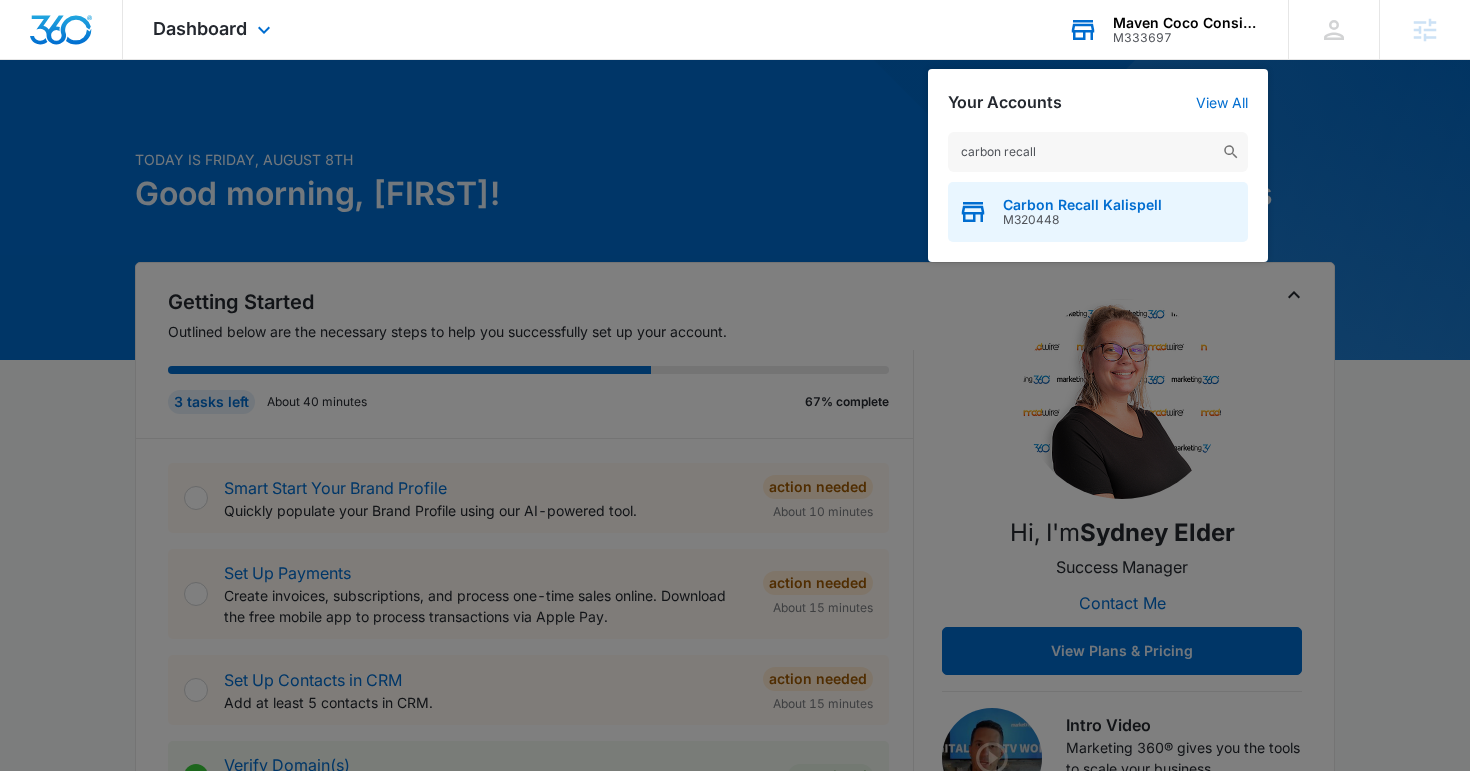 type on "carbon recall" 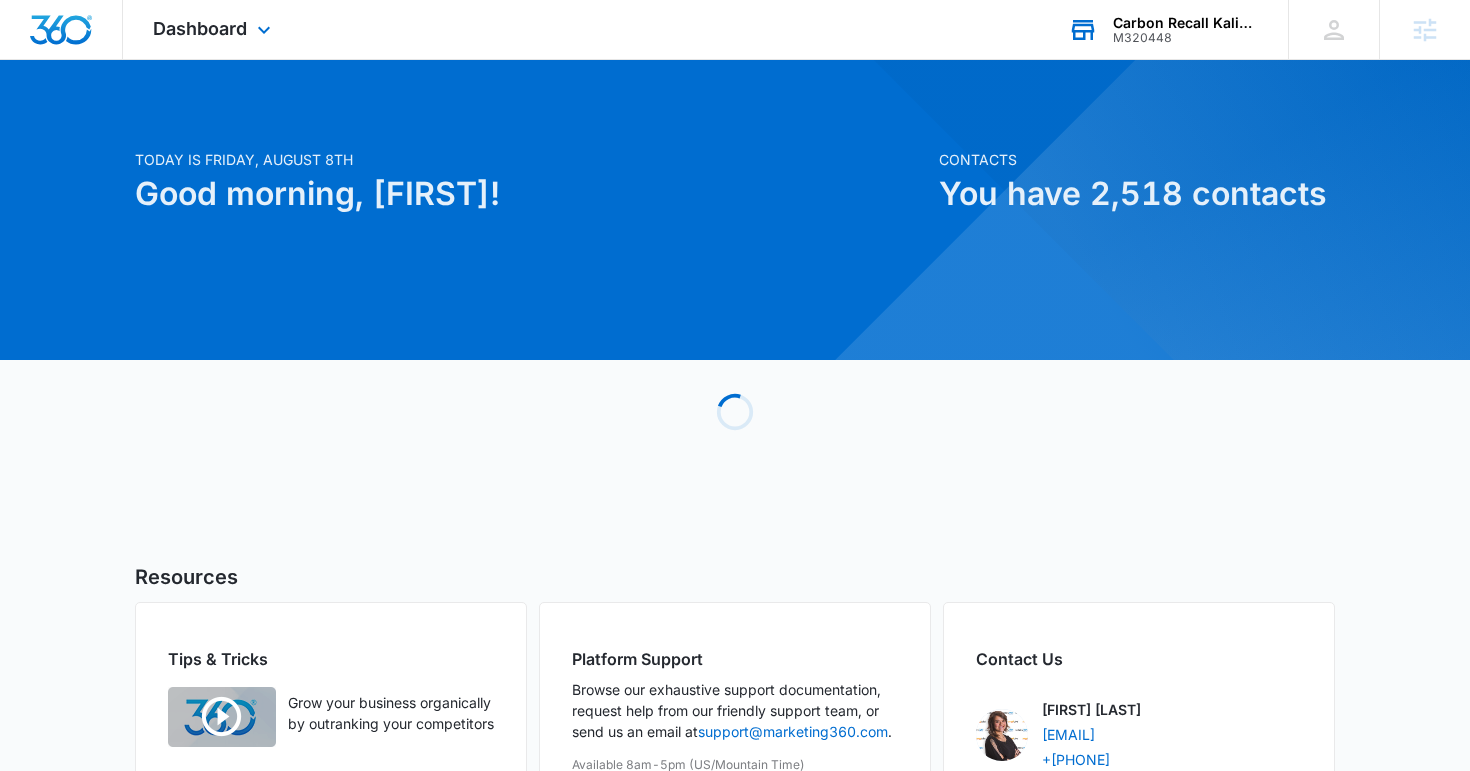 click on "Dashboard Apps Reputation Forms CRM Email Social Content Ads Intelligence Files Brand Settings" at bounding box center (214, 29) 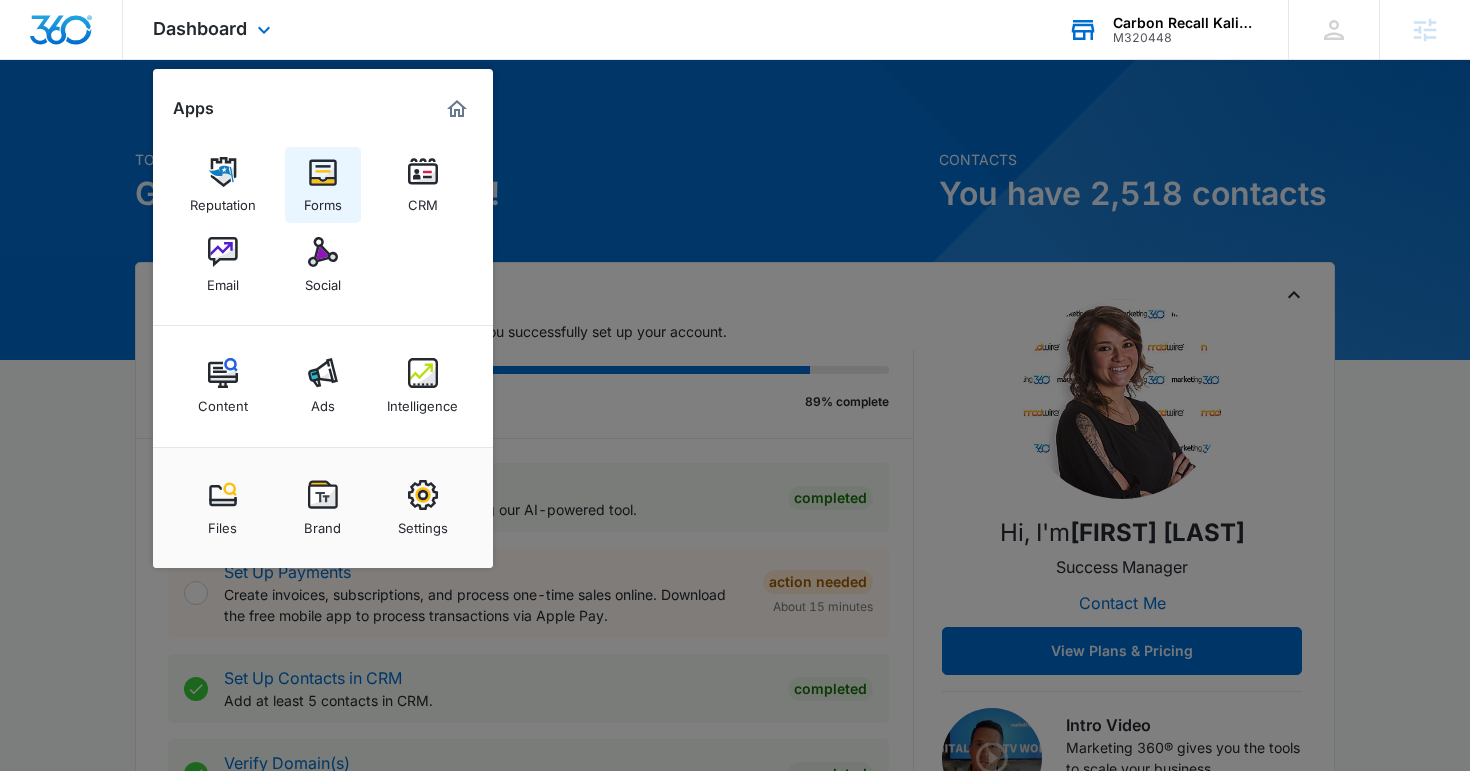 click on "Forms" at bounding box center [323, 200] 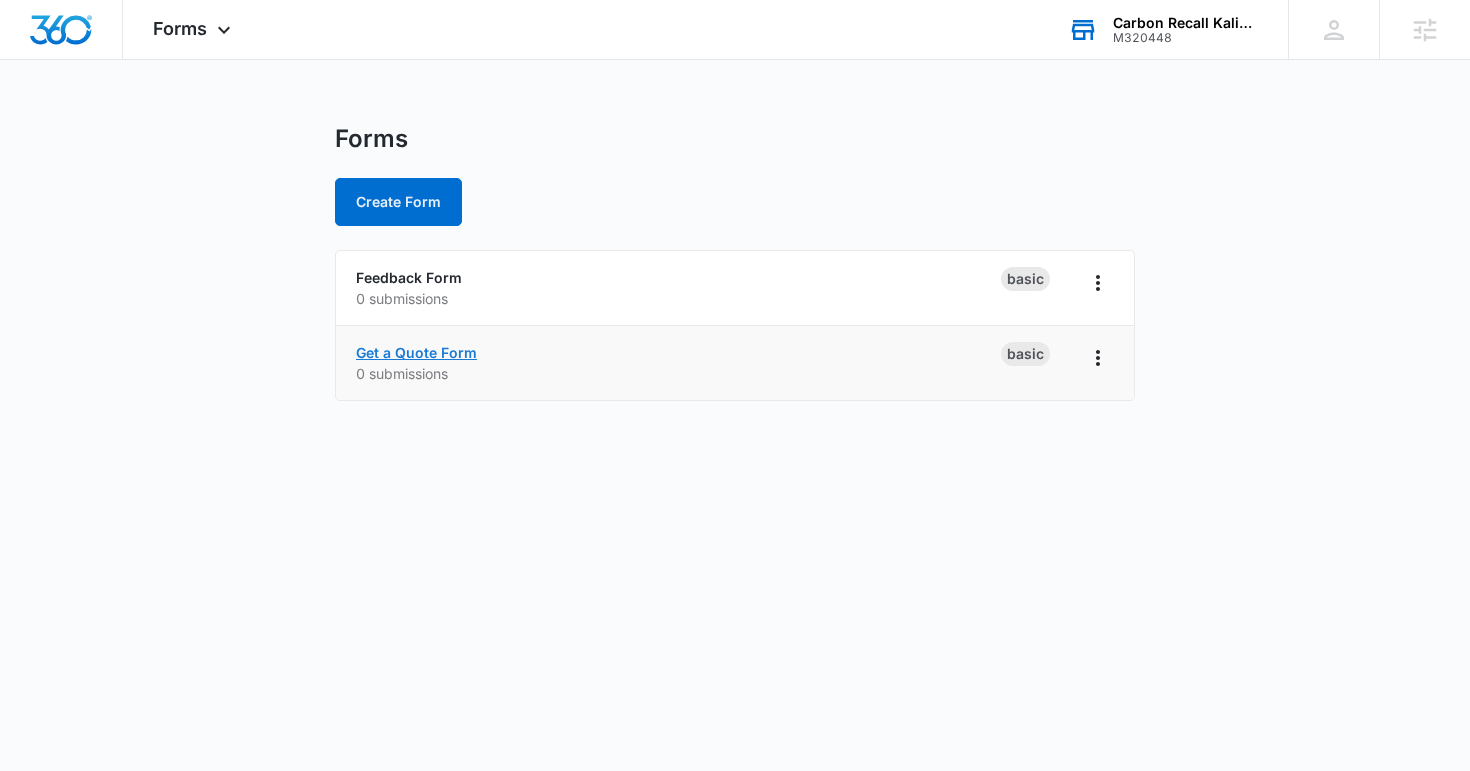 click on "Get a Quote Form" at bounding box center (416, 352) 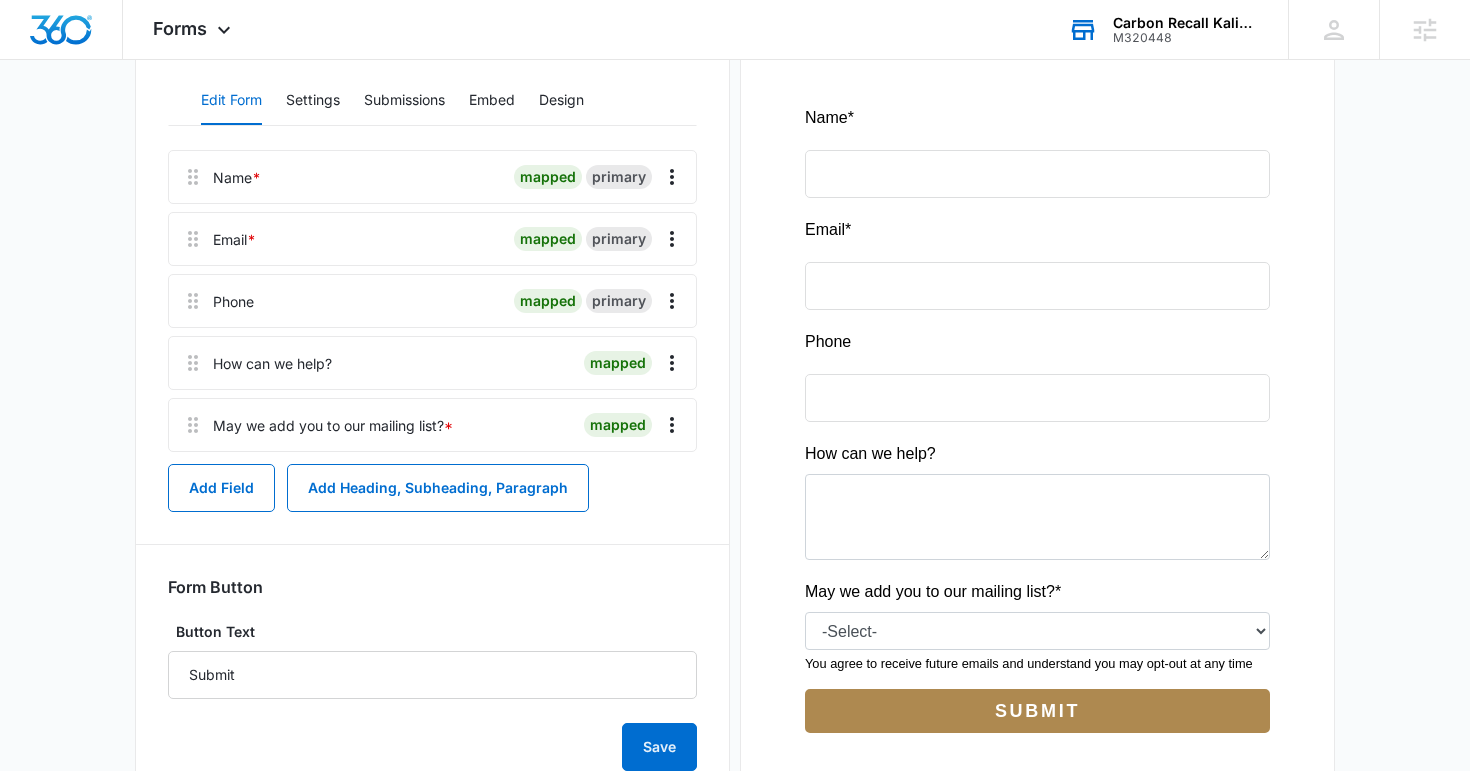 scroll, scrollTop: 269, scrollLeft: 0, axis: vertical 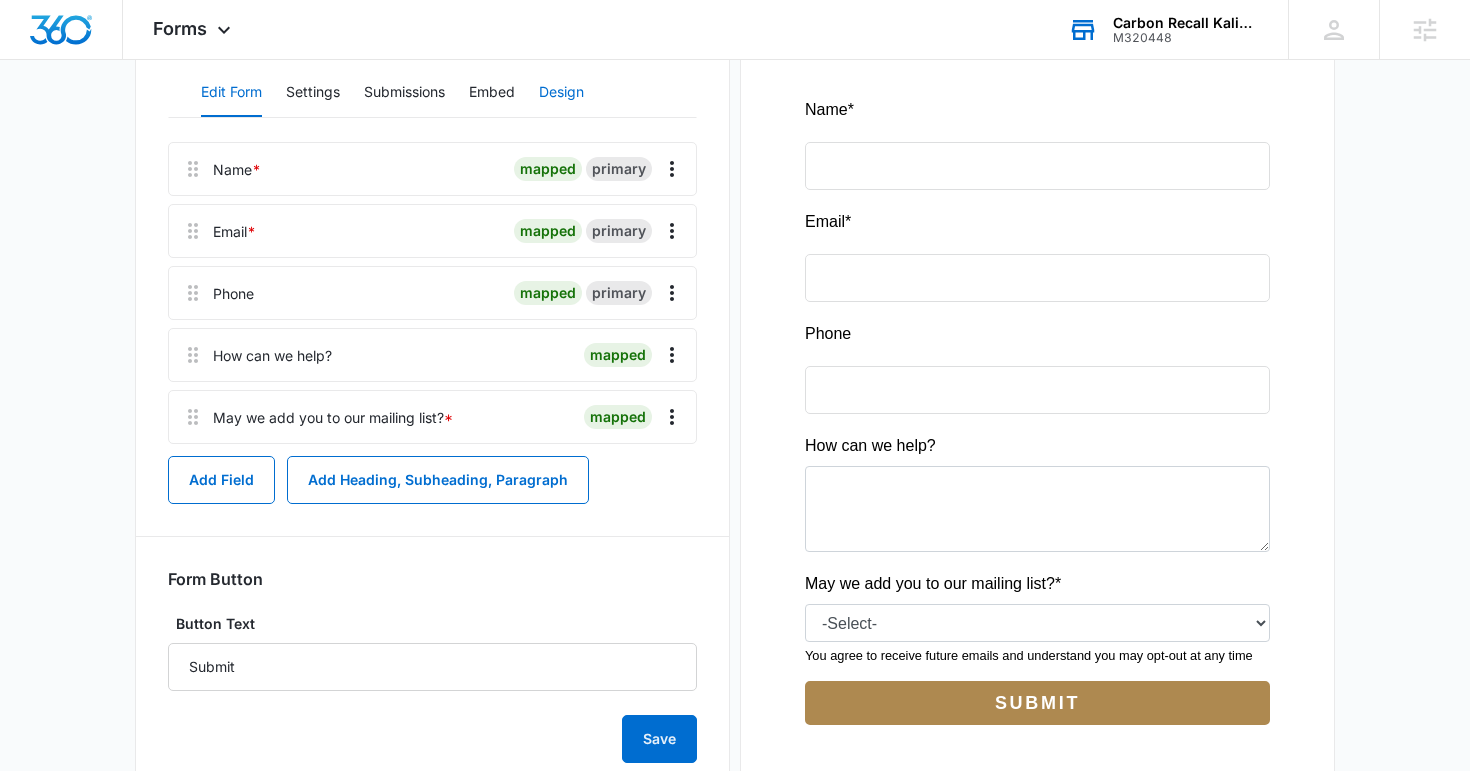click on "Design" at bounding box center (561, 93) 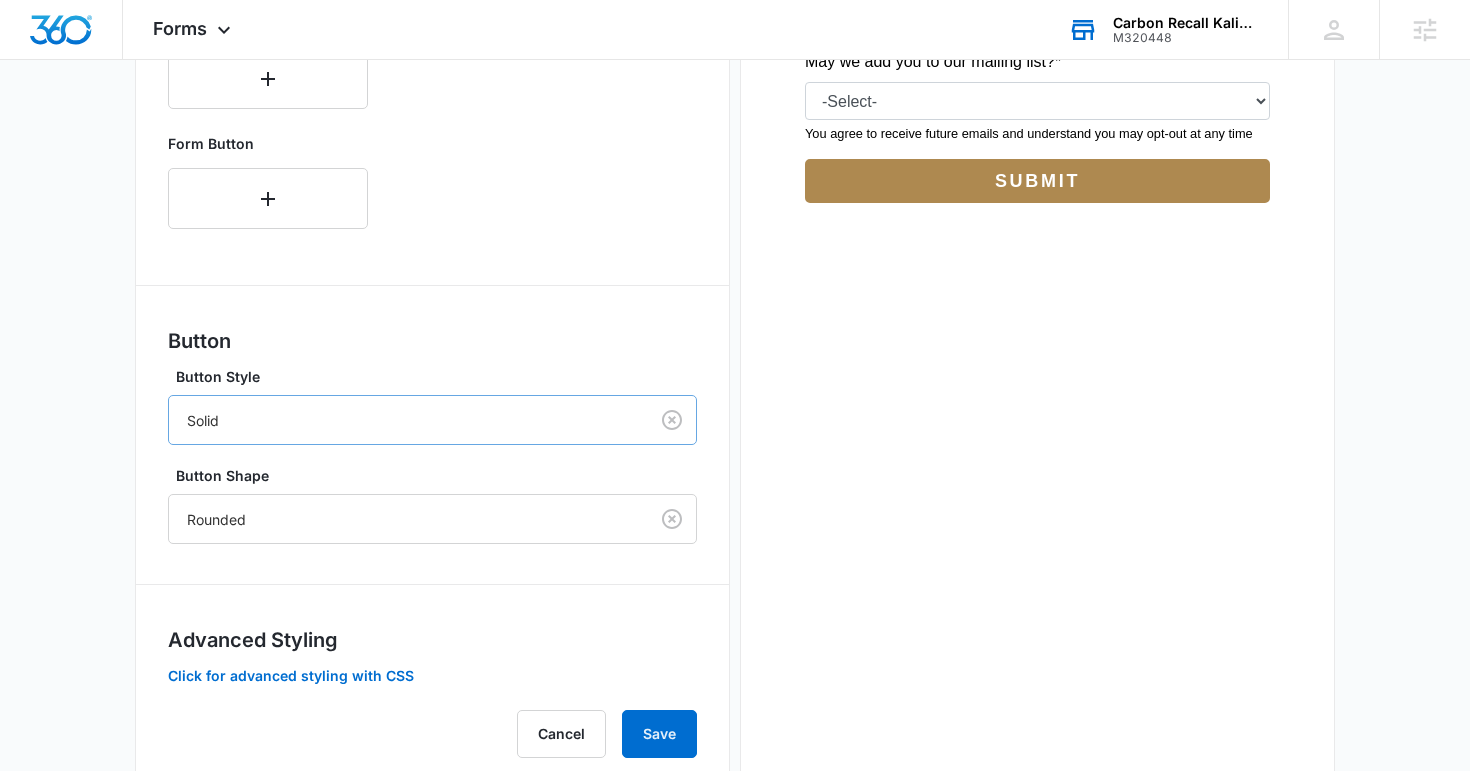 scroll, scrollTop: 851, scrollLeft: 0, axis: vertical 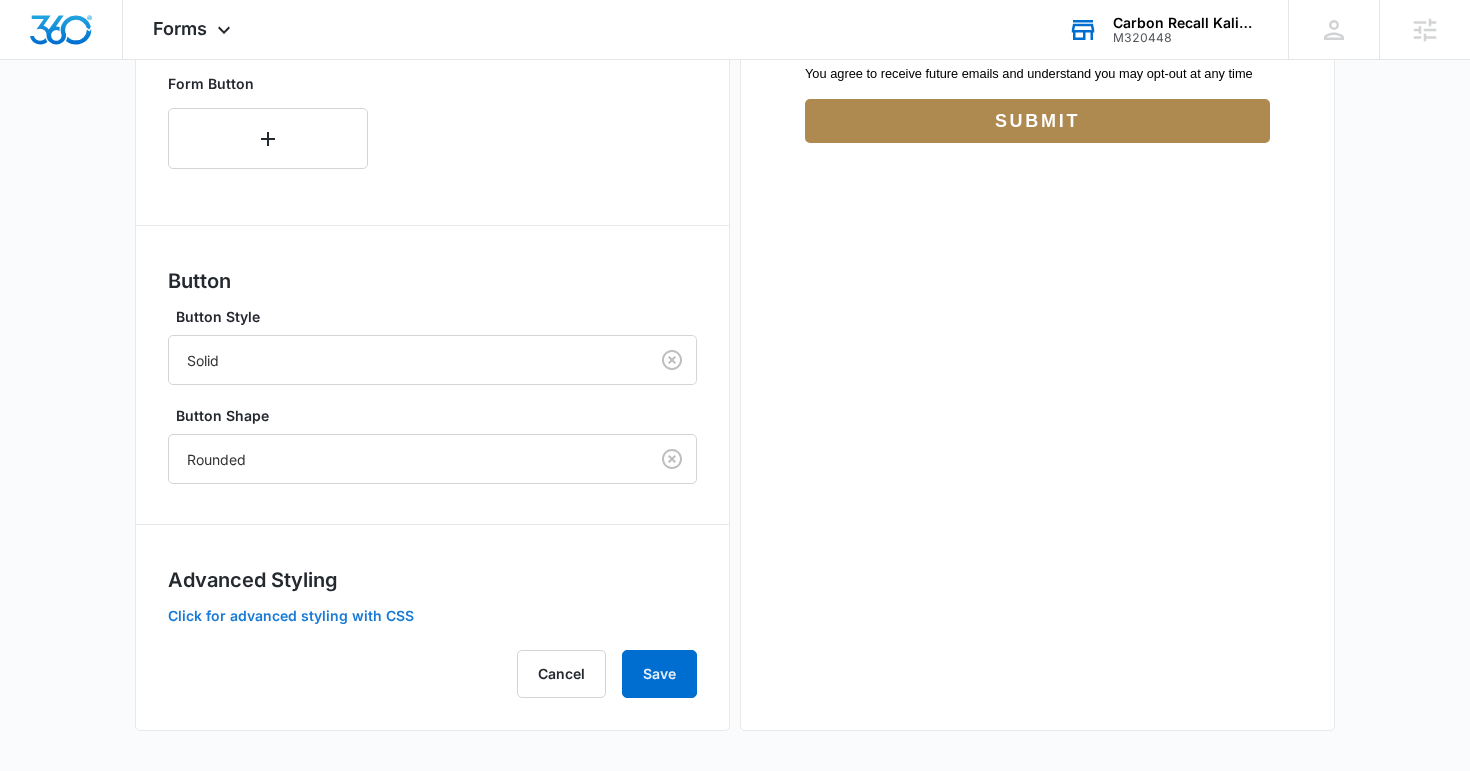 click on "Click for advanced styling with CSS" at bounding box center [291, 616] 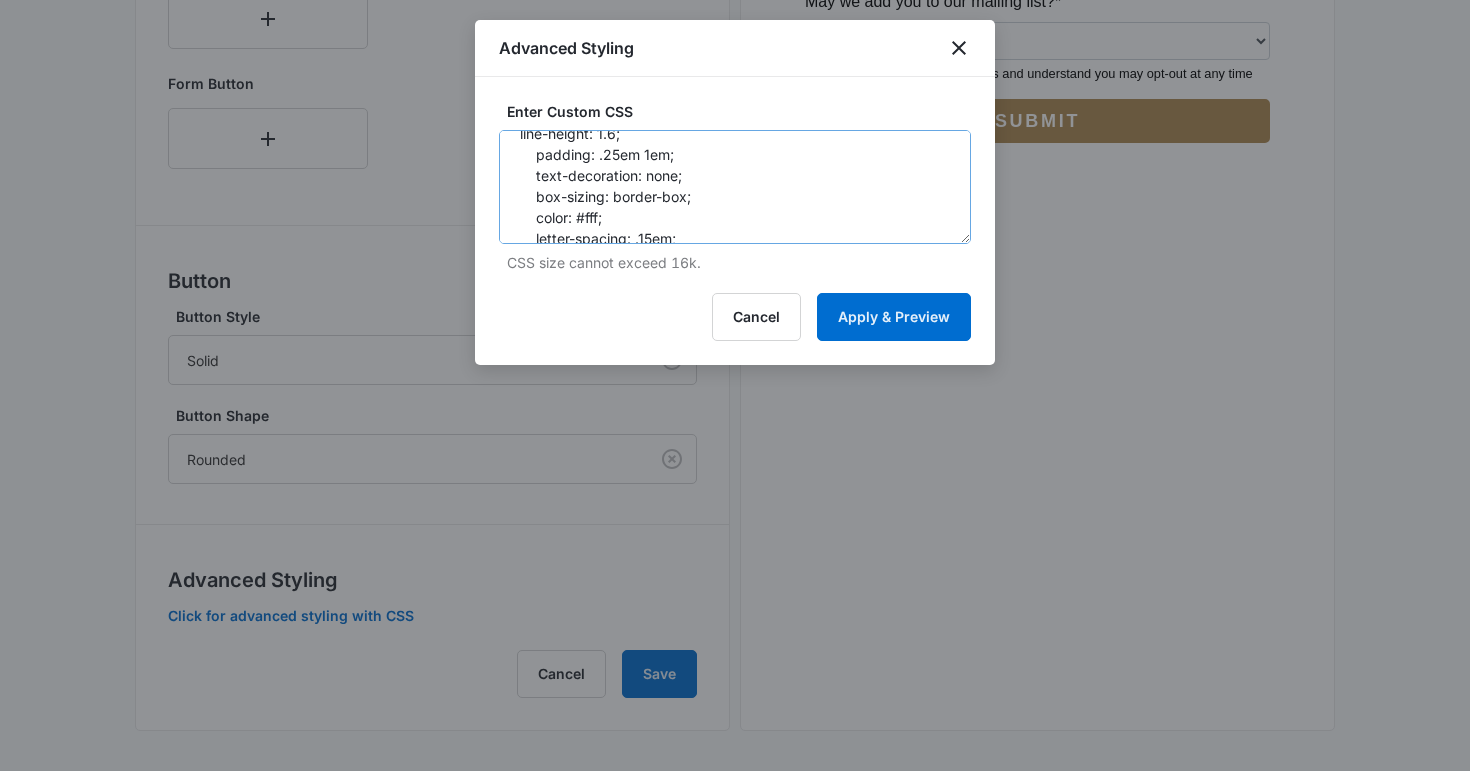 scroll, scrollTop: 67, scrollLeft: 0, axis: vertical 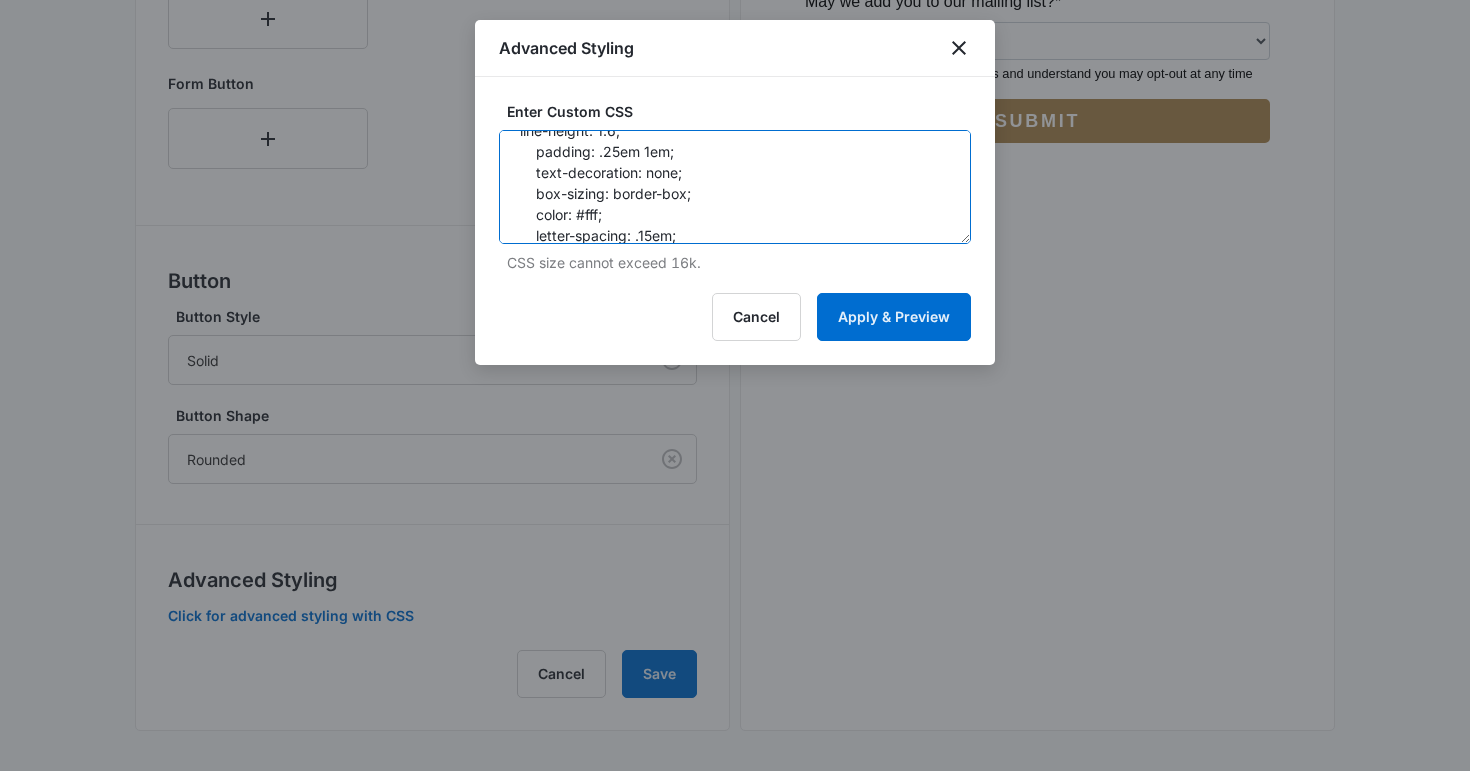 click on "/* Button Styles - modifies the look of the submit button */
.madform-submit {
line-height: 1.6;
padding: .25em 1em;
text-decoration: none;
box-sizing: border-box;
color: #fff;
letter-spacing: .15em;
text-transform: uppercase;
font-family: franklingothiccompresseddemi, Arial, Verdana, sans-serif;
font-style: normal;
font-weight: 700;
border-radius: 5px;
background: #ae8950;
font-size: 18px;
border-color: #ae8950;
border-width: 3px;
border-style: solid;
width: 100%; /*makes a full width button, delete for standard width button*/
}
/* Button Hover Styles - modifies the look of the button on hover */
.madform-submit:hover {
color: #FFFFFF;
background-color: #524026;
border-color: #524026;
}
/* Label Color - modifies the label on input fields */
label {
color: #000;
}
/* Sub-Label Color - modifies the description on input fields */
.text-muted {
color: #000!important;
}" at bounding box center [735, 187] 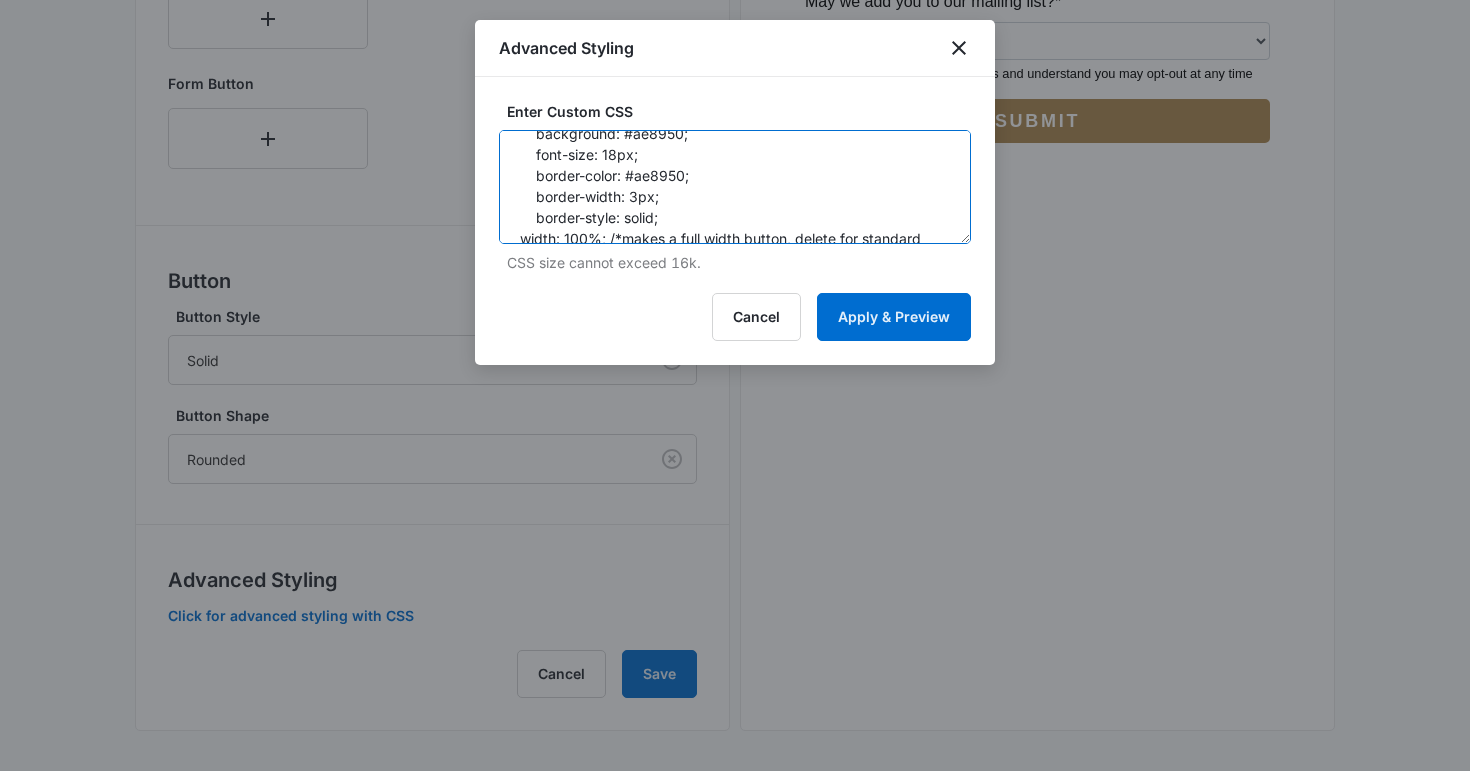 scroll, scrollTop: 321, scrollLeft: 0, axis: vertical 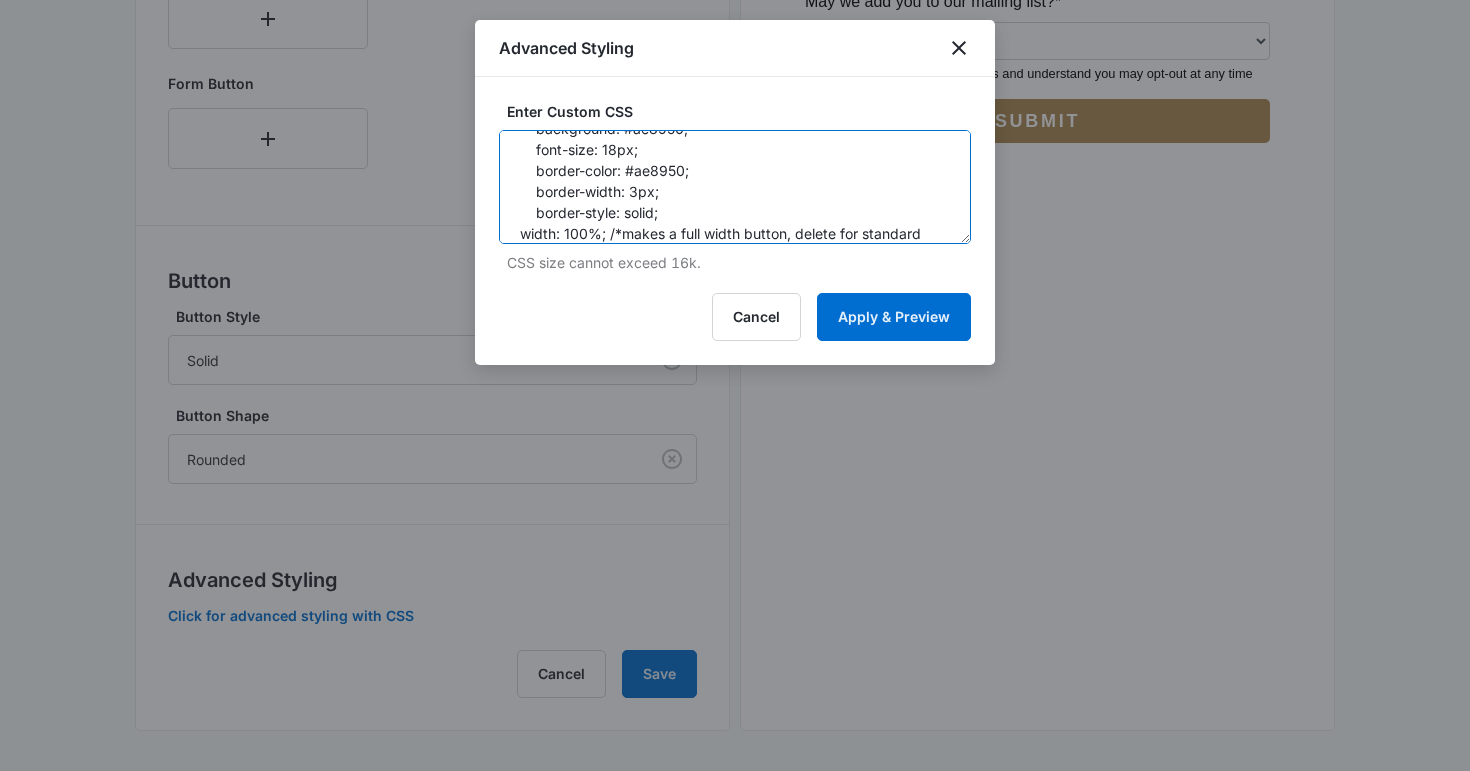 drag, startPoint x: 683, startPoint y: 171, endPoint x: 638, endPoint y: 172, distance: 45.01111 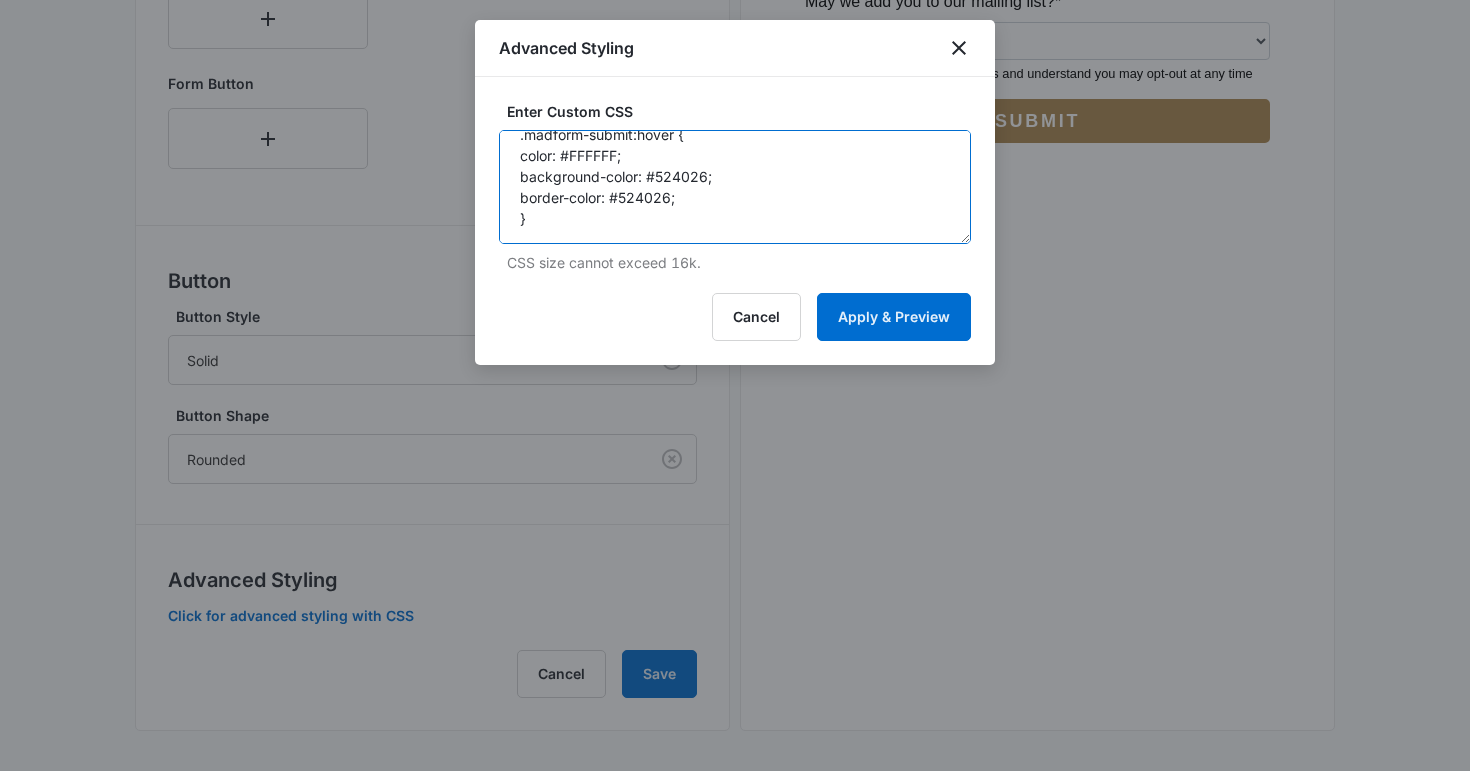 scroll, scrollTop: 548, scrollLeft: 0, axis: vertical 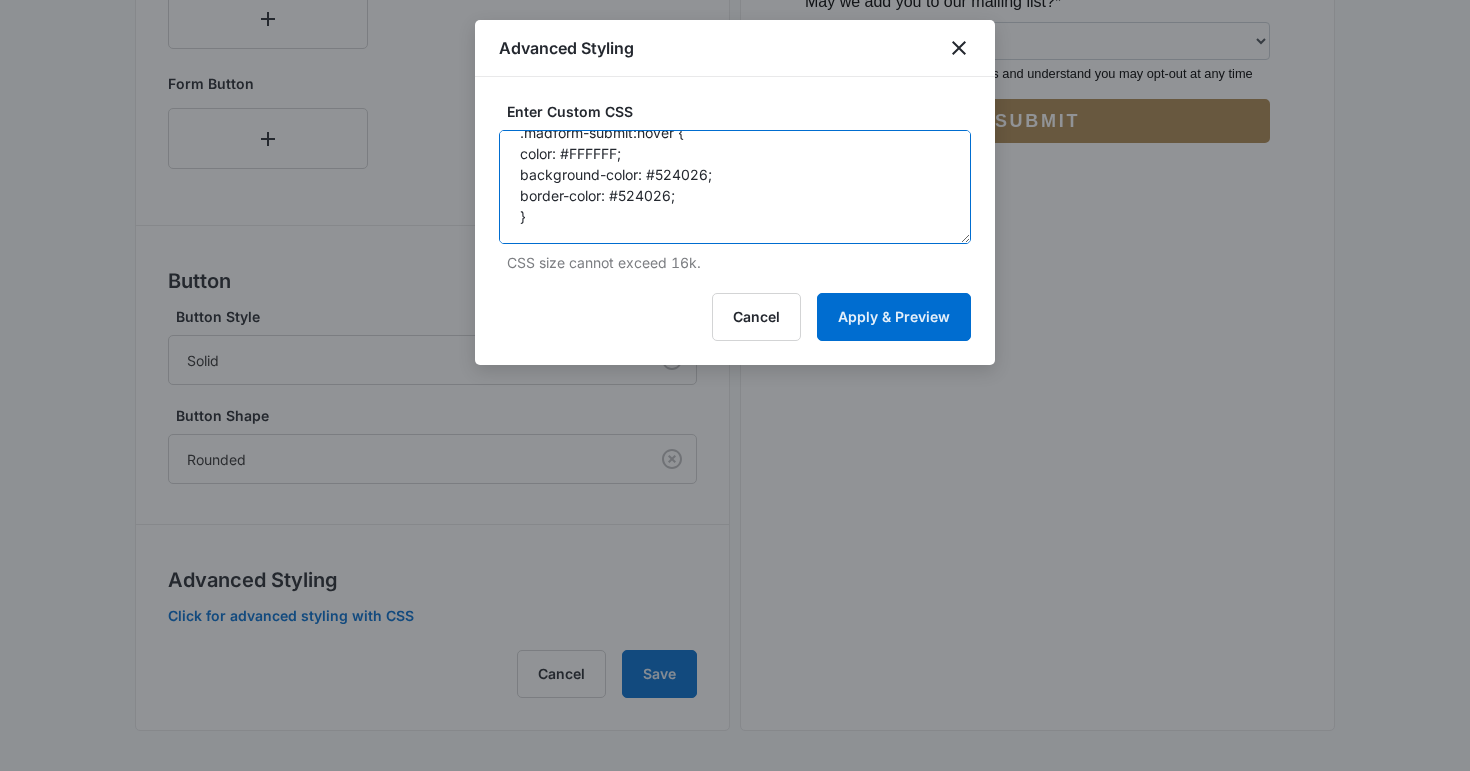 drag, startPoint x: 706, startPoint y: 172, endPoint x: 656, endPoint y: 172, distance: 50 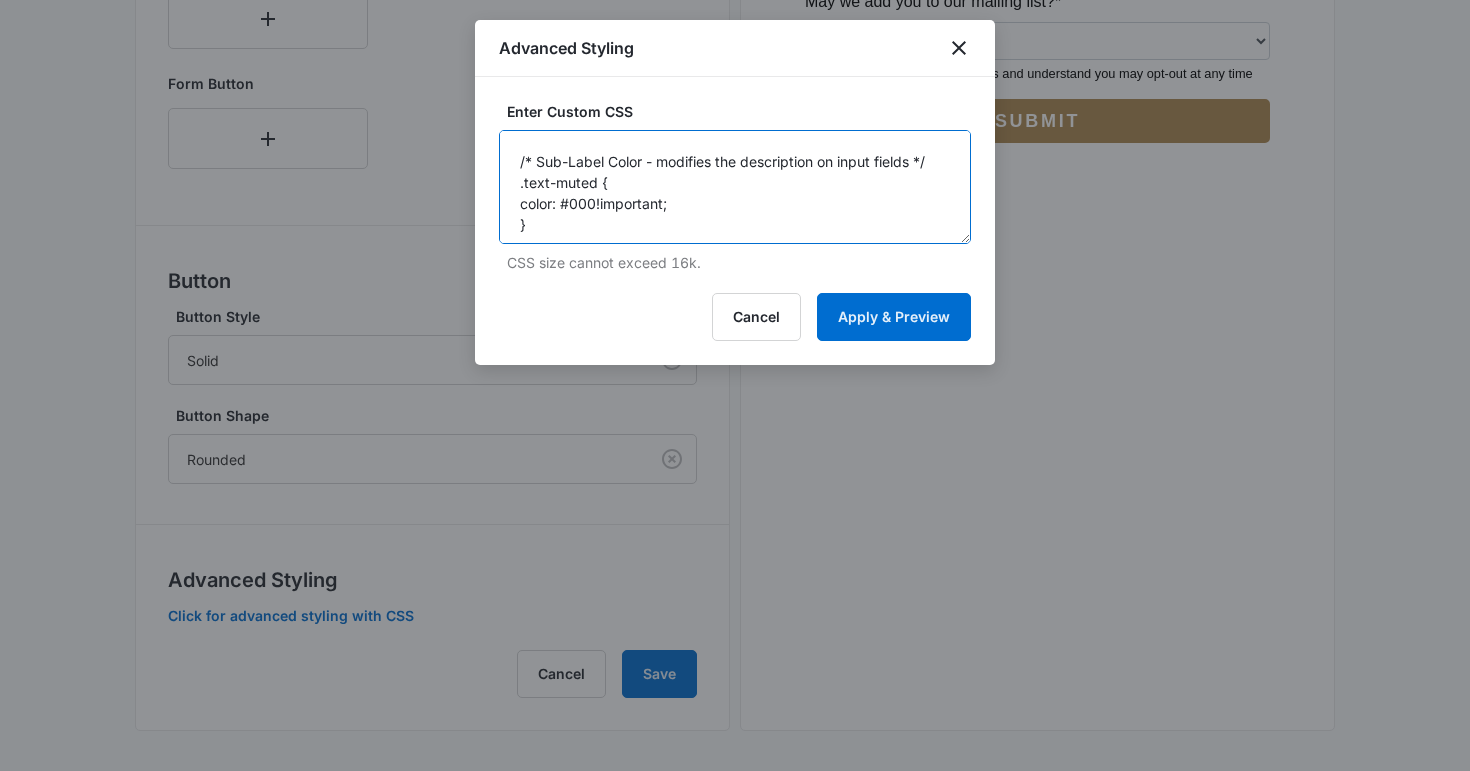 scroll, scrollTop: 756, scrollLeft: 0, axis: vertical 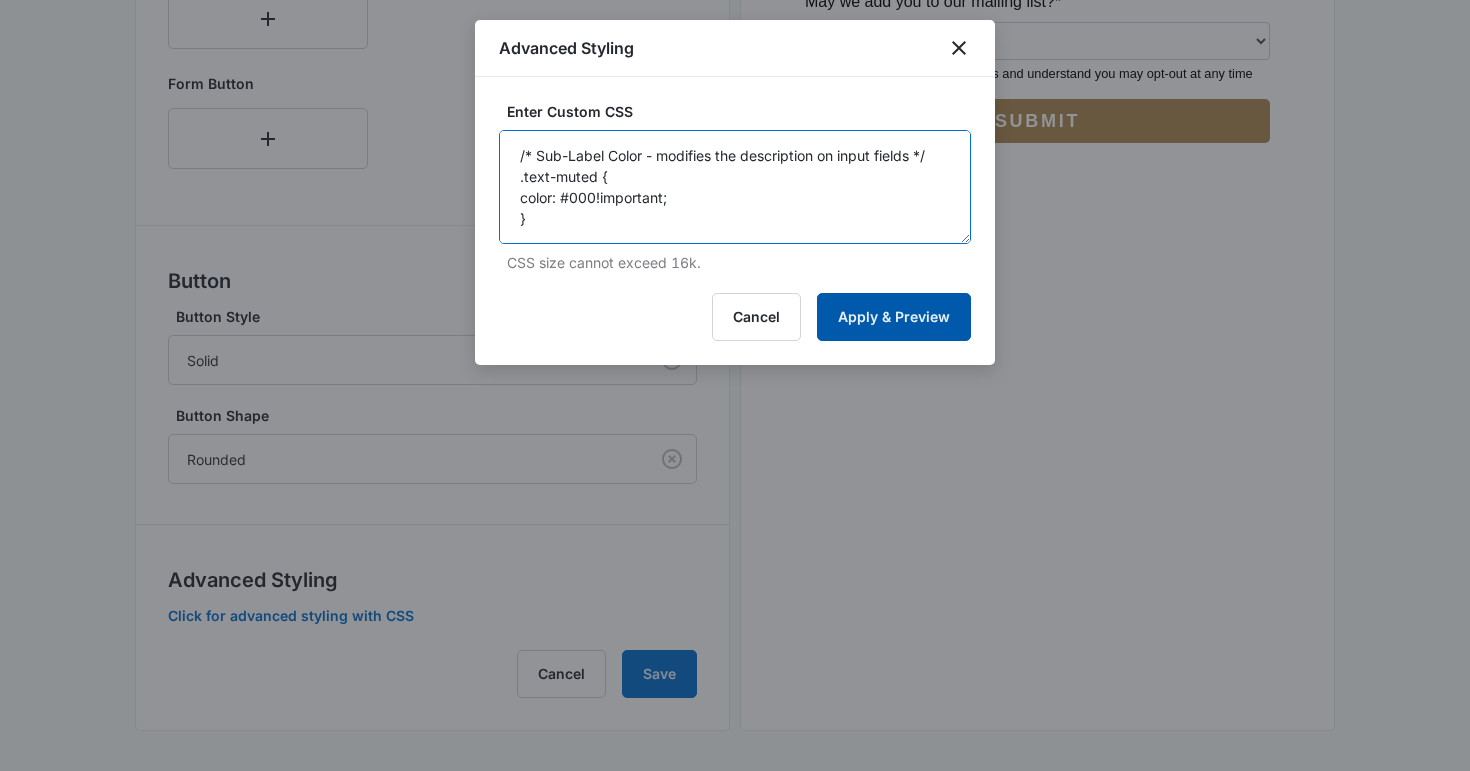 type on "/* Button Styles - modifies the look of the submit button */
.madform-submit {
line-height: 1.6;
padding: .25em 1em;
text-decoration: none;
box-sizing: border-box;
color: #000000;
letter-spacing: .15em;
text-transform: uppercase;
font-family: franklingothiccompresseddemi, Arial, Verdana, sans-serif;
font-style: normal;
font-weight: 700;
border-radius: 5px;
background: #ae8950;
font-size: 18px;
border-color: #000000;
border-width: 3px;
border-style: solid;
width: 100%; /*makes a full width button, delete for standard width button*/
}
/* Button Hover Styles - modifies the look of the button on hover */
.madform-submit:hover {
color: #FFFFFF;
background-color: #000000;
border-color: #524026;
}
/* Label Color - modifies the label on input fields */
label {
color: #000;
}
/* Sub-Label Color - modifies the description on input fields */
.text-muted {
color: #000!important;
}" 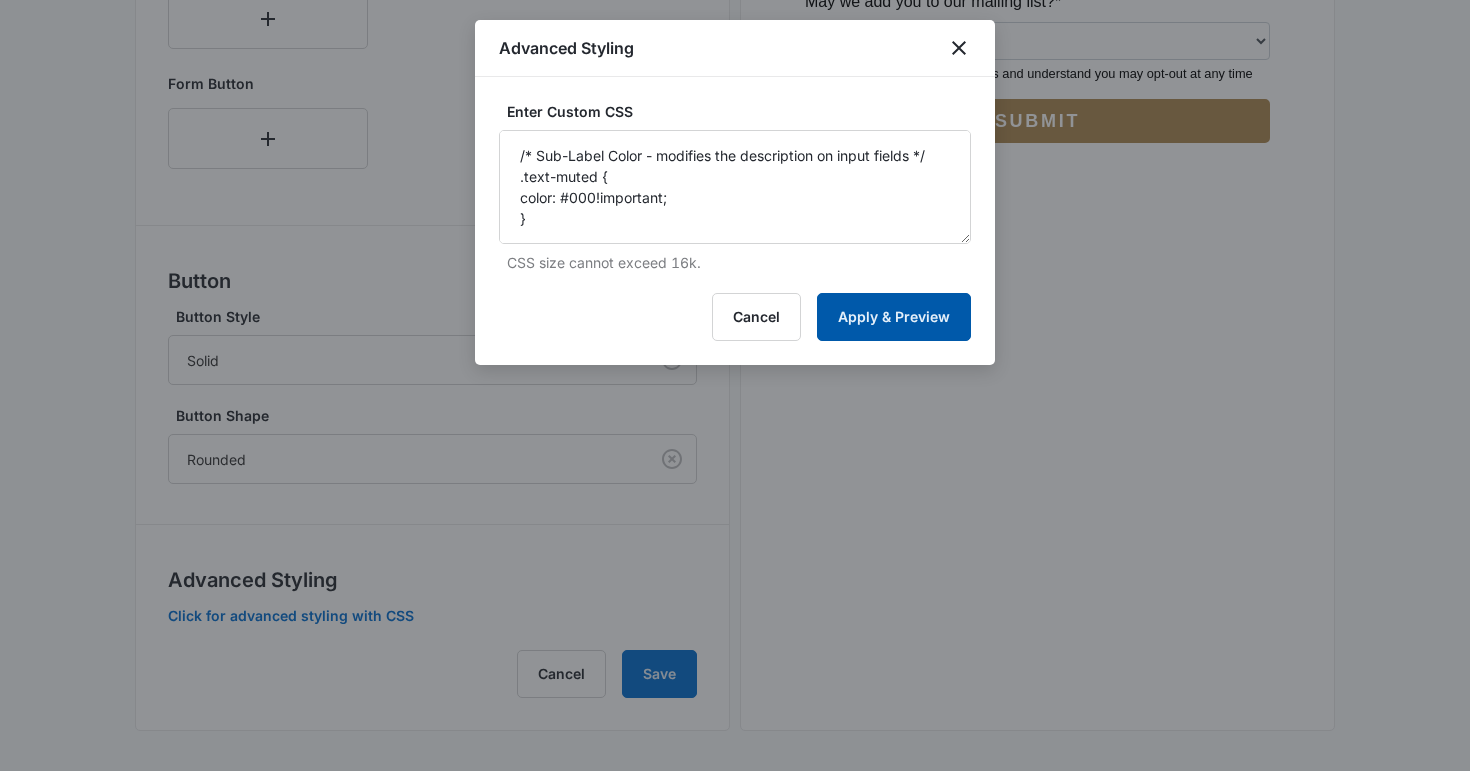 click on "Apply & Preview" at bounding box center (894, 317) 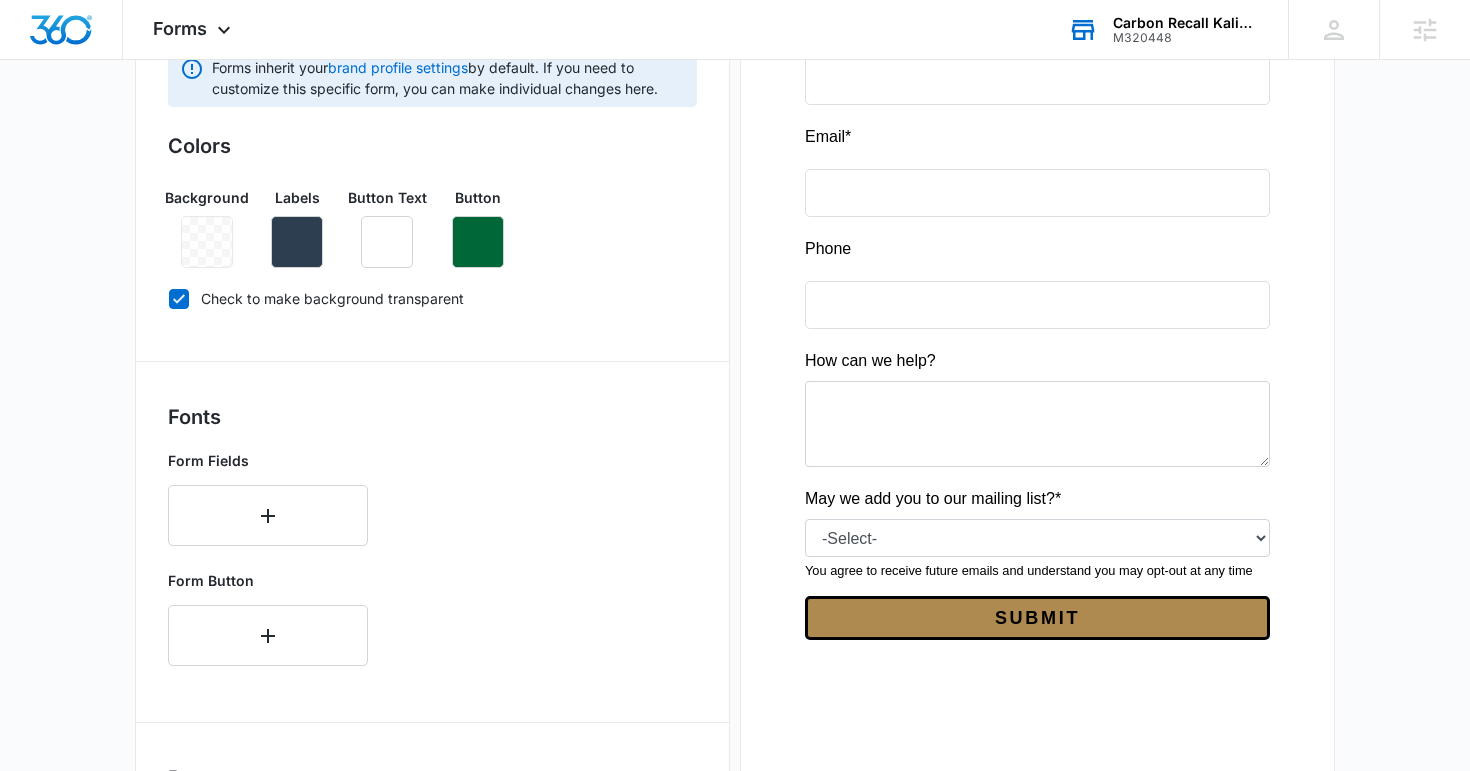 scroll, scrollTop: 347, scrollLeft: 0, axis: vertical 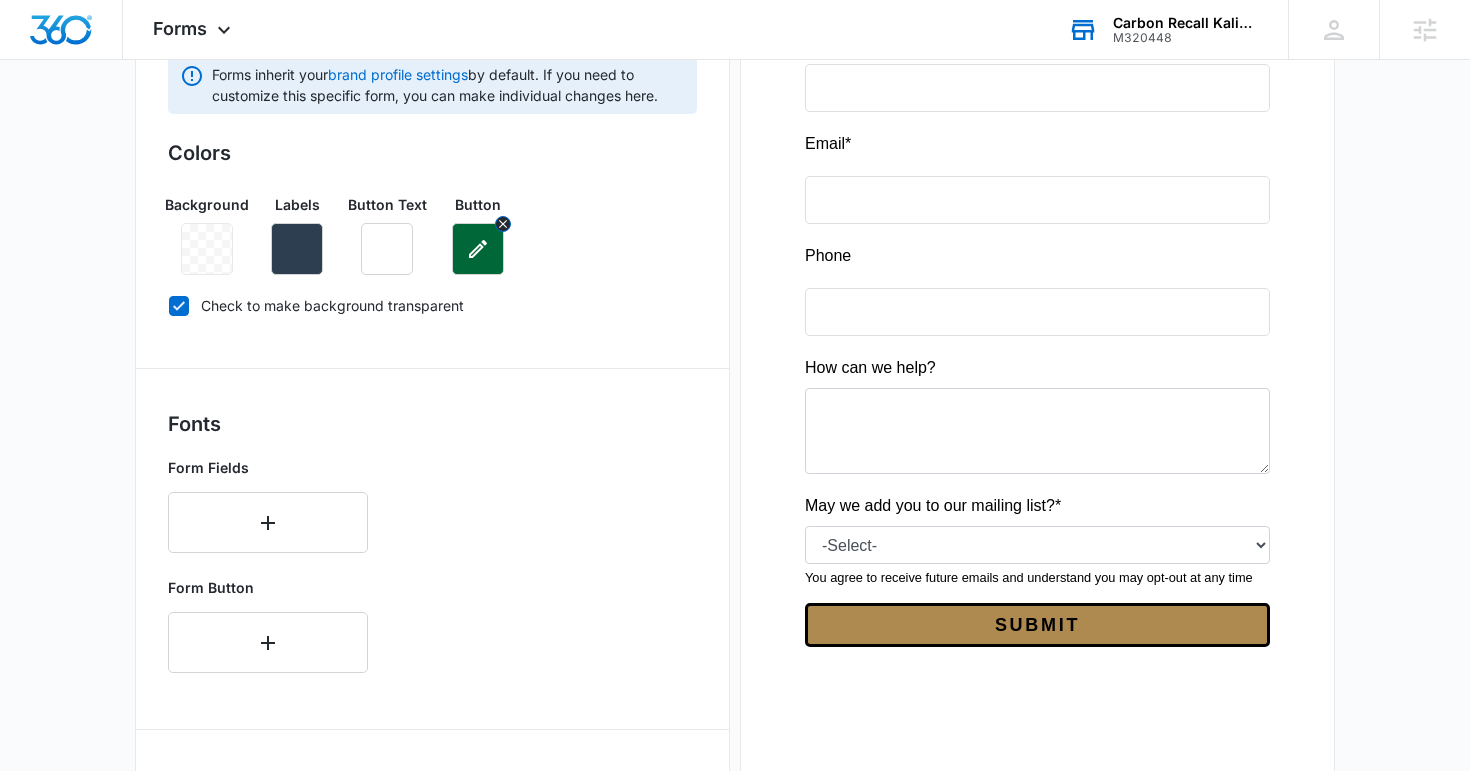 click 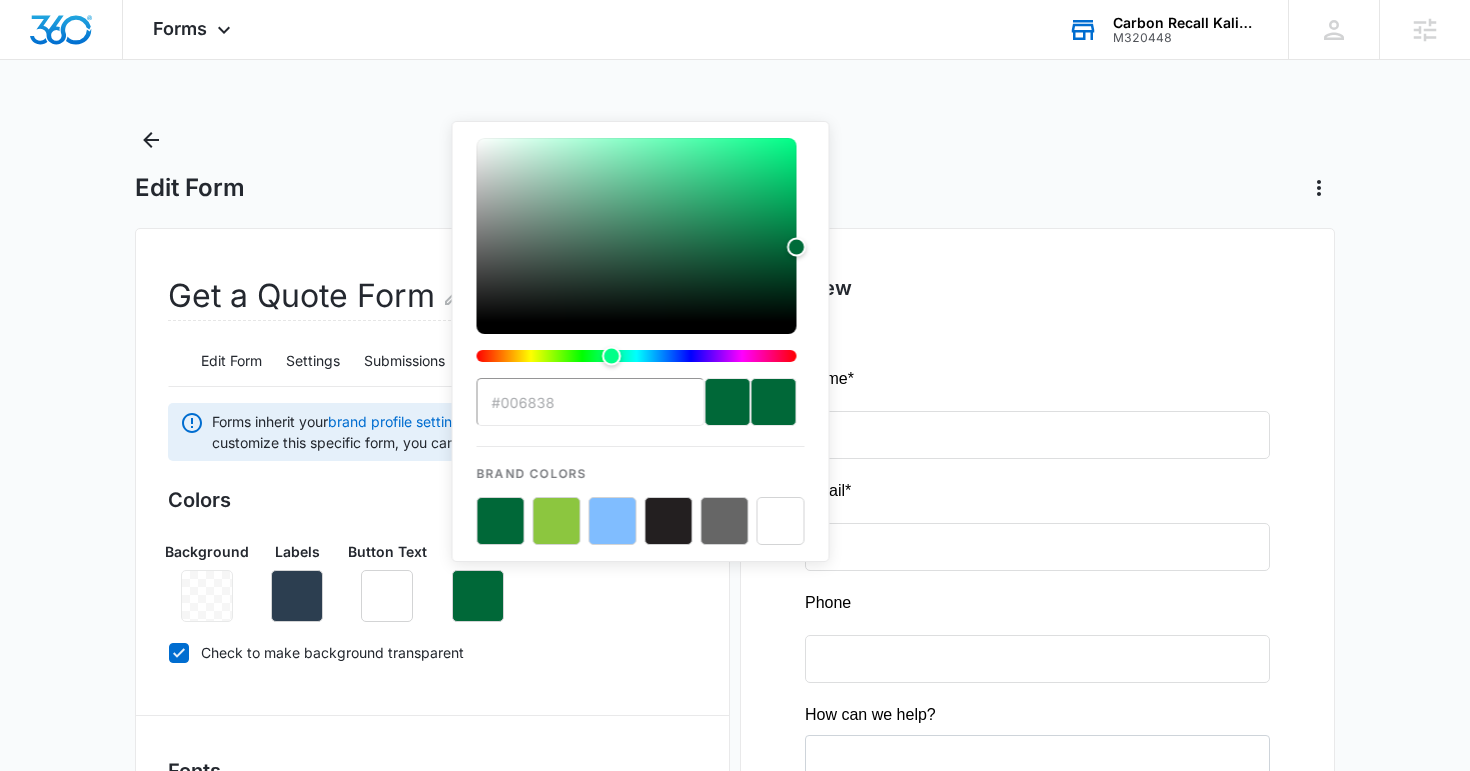 click at bounding box center [669, 521] 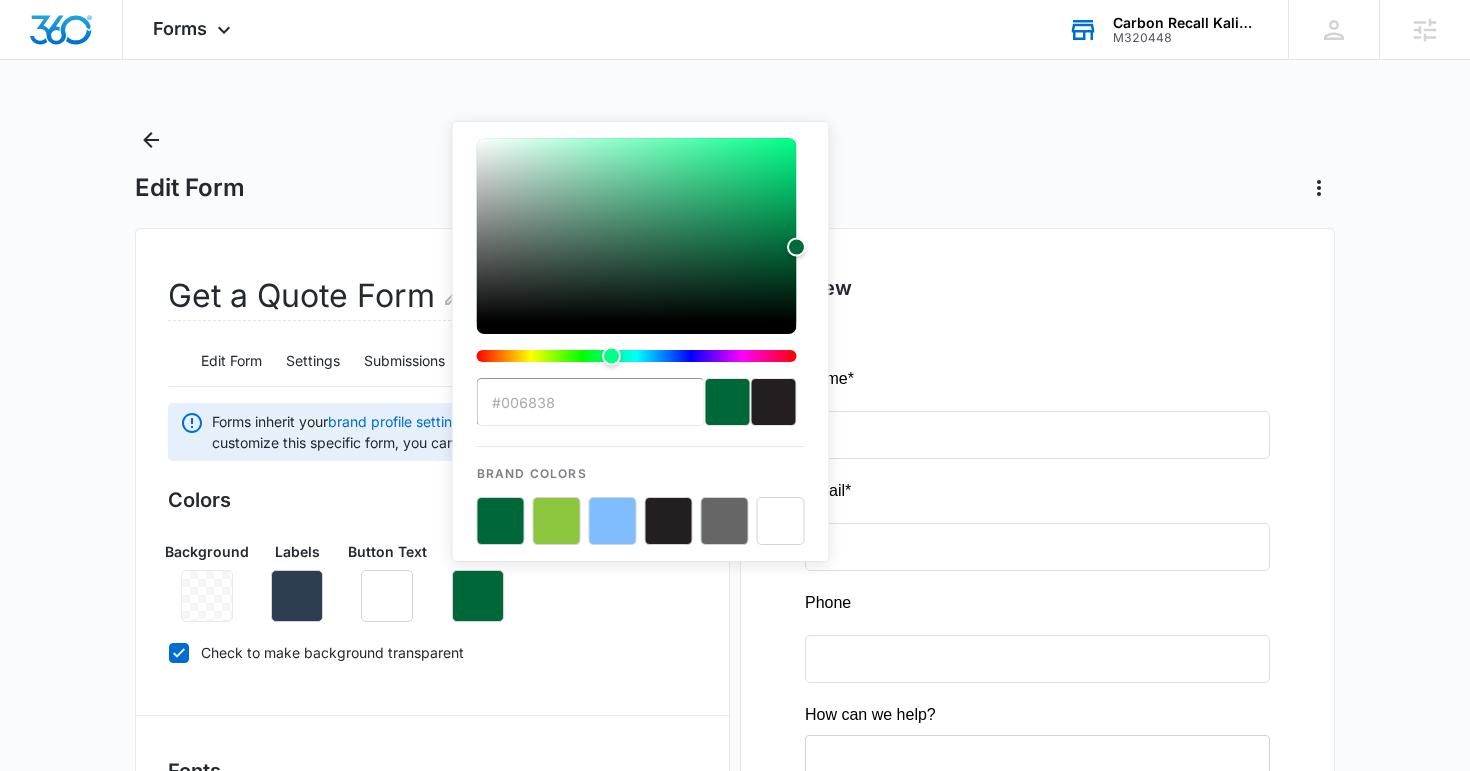 type on "#231F20" 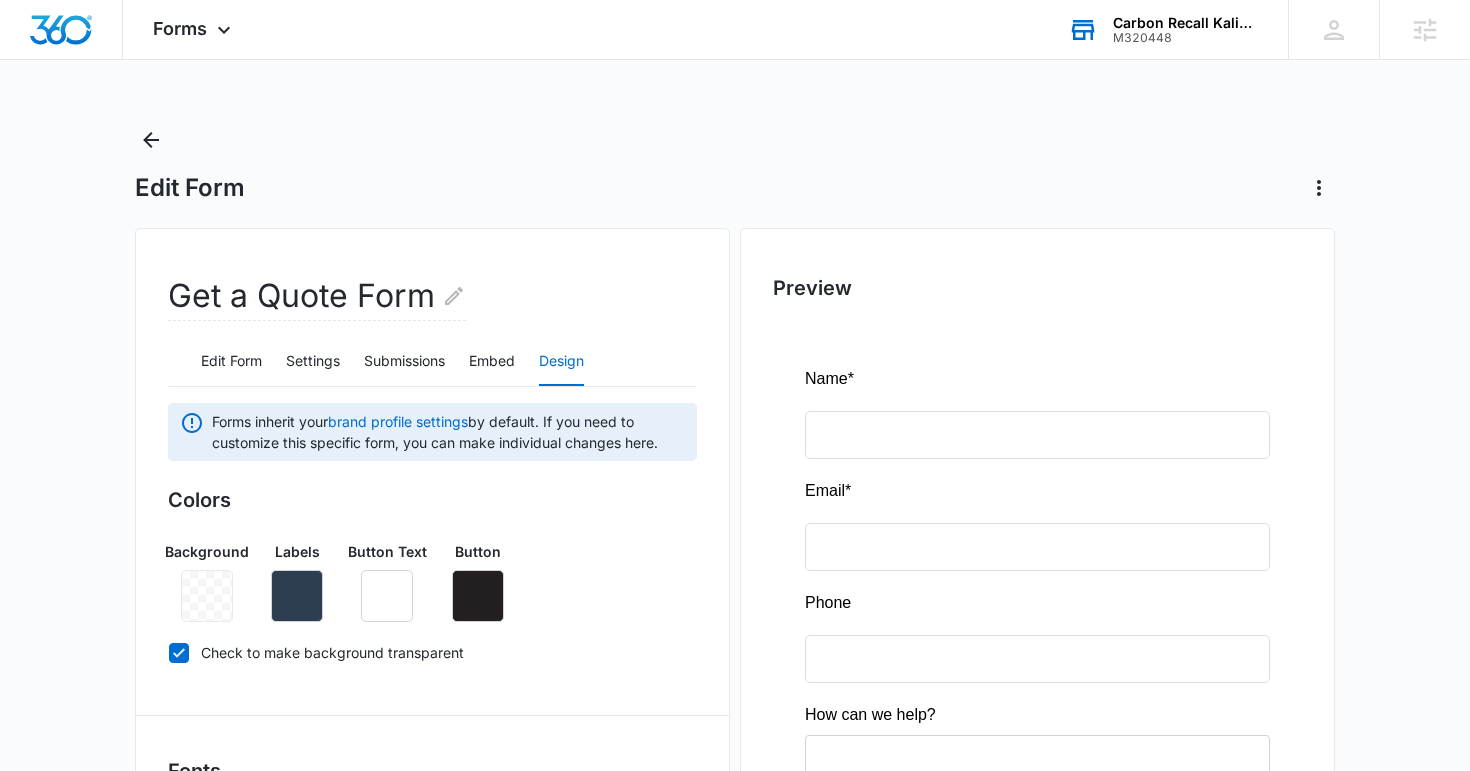 click on "Preview" at bounding box center [1037, 905] 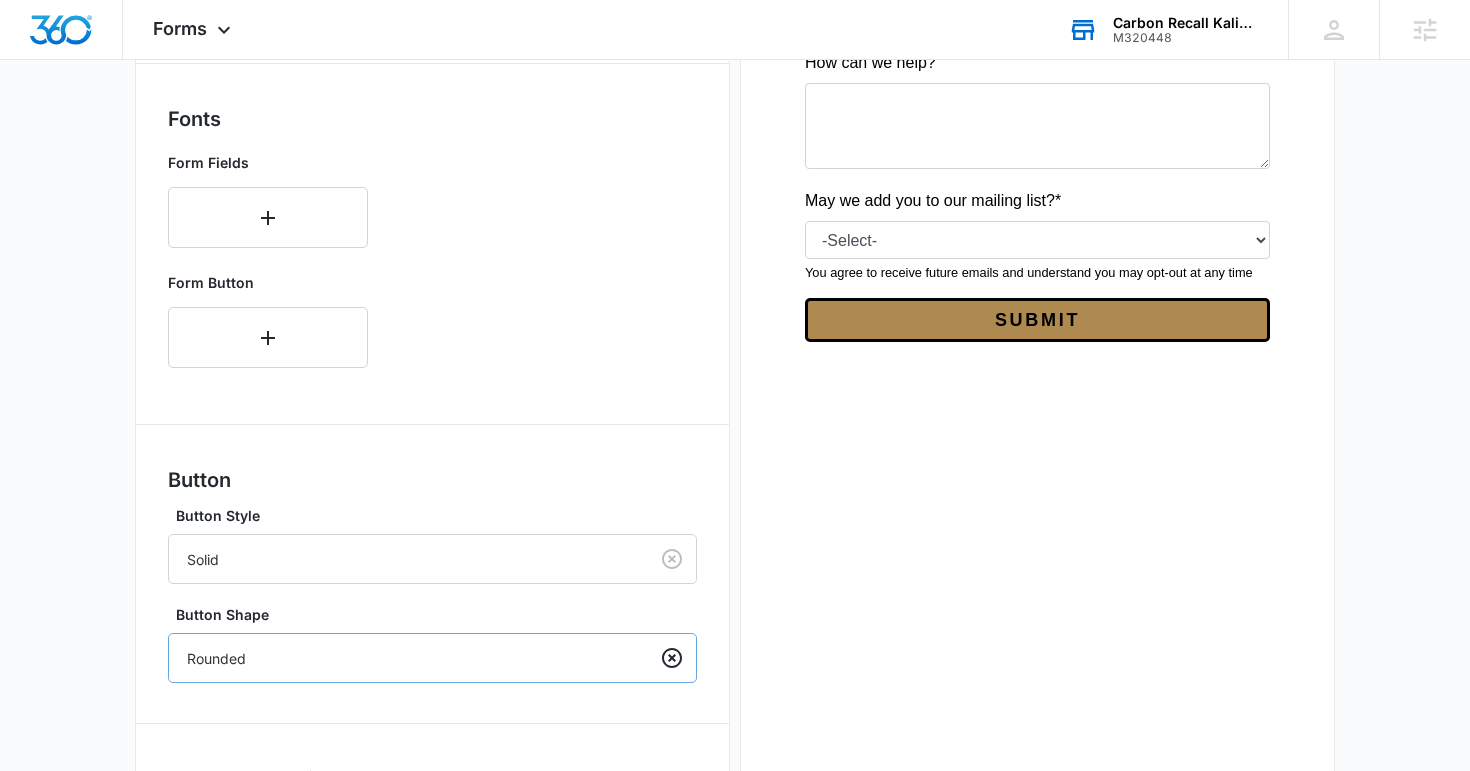 scroll, scrollTop: 851, scrollLeft: 0, axis: vertical 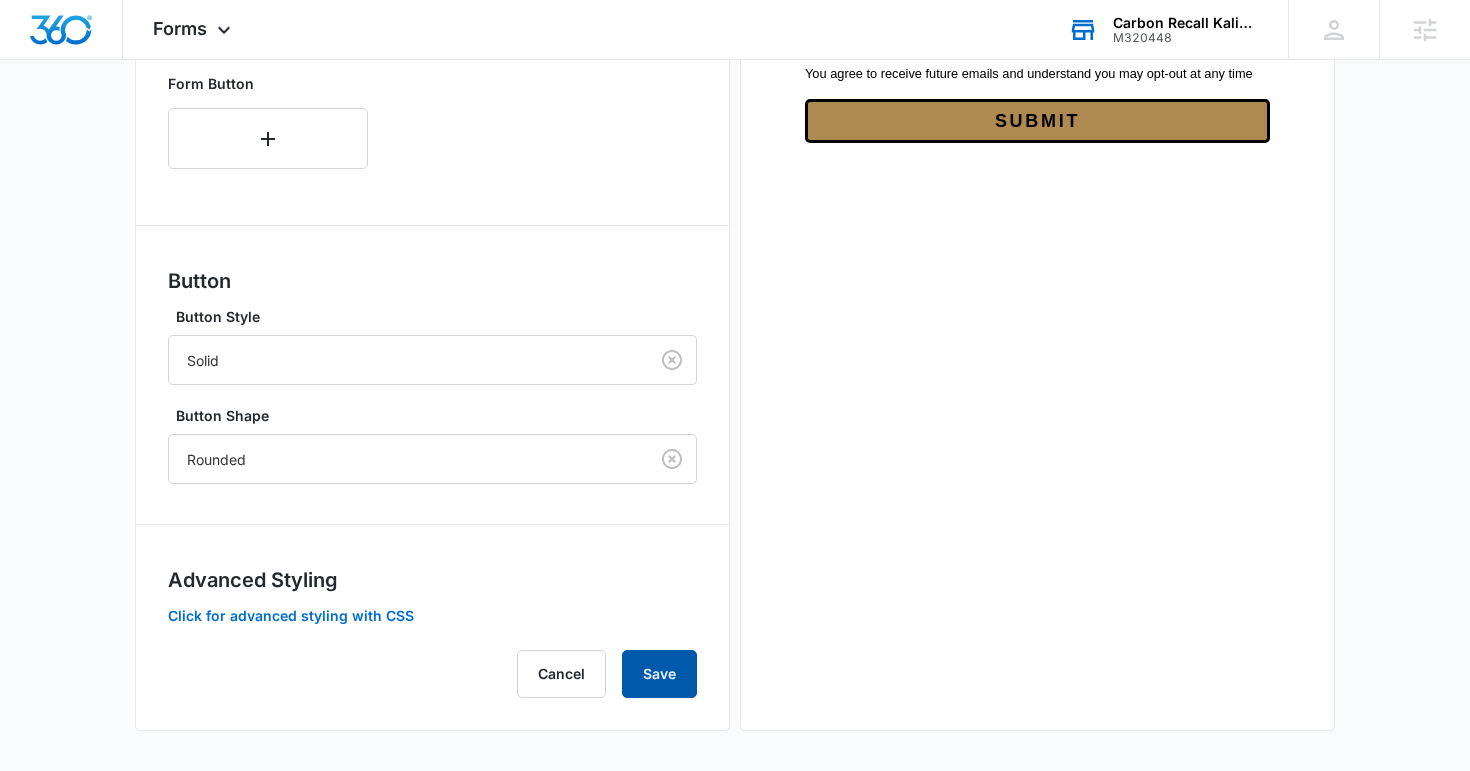 click on "Save" at bounding box center [659, 674] 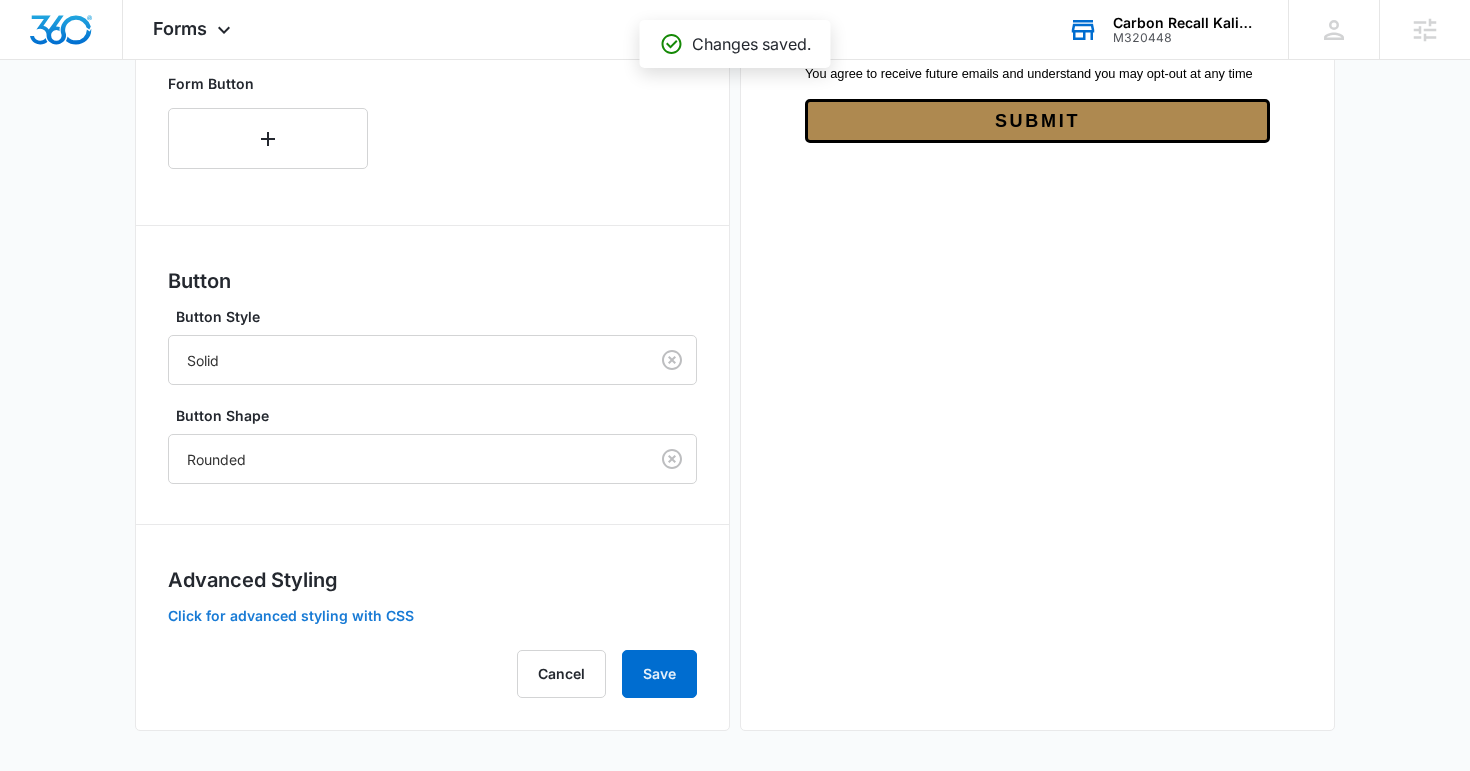 click on "Click for advanced styling with CSS" at bounding box center (291, 616) 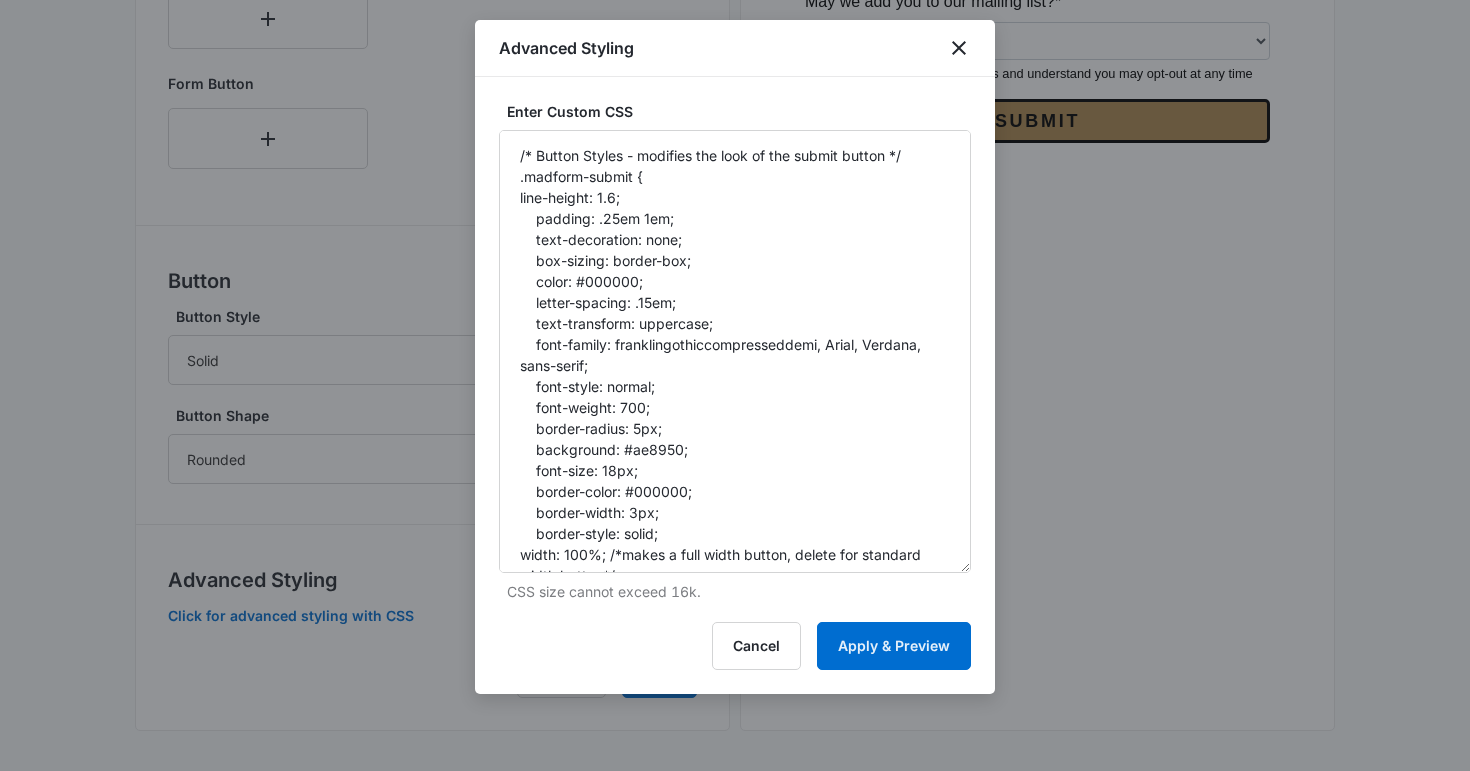 drag, startPoint x: 965, startPoint y: 240, endPoint x: 978, endPoint y: 567, distance: 327.2583 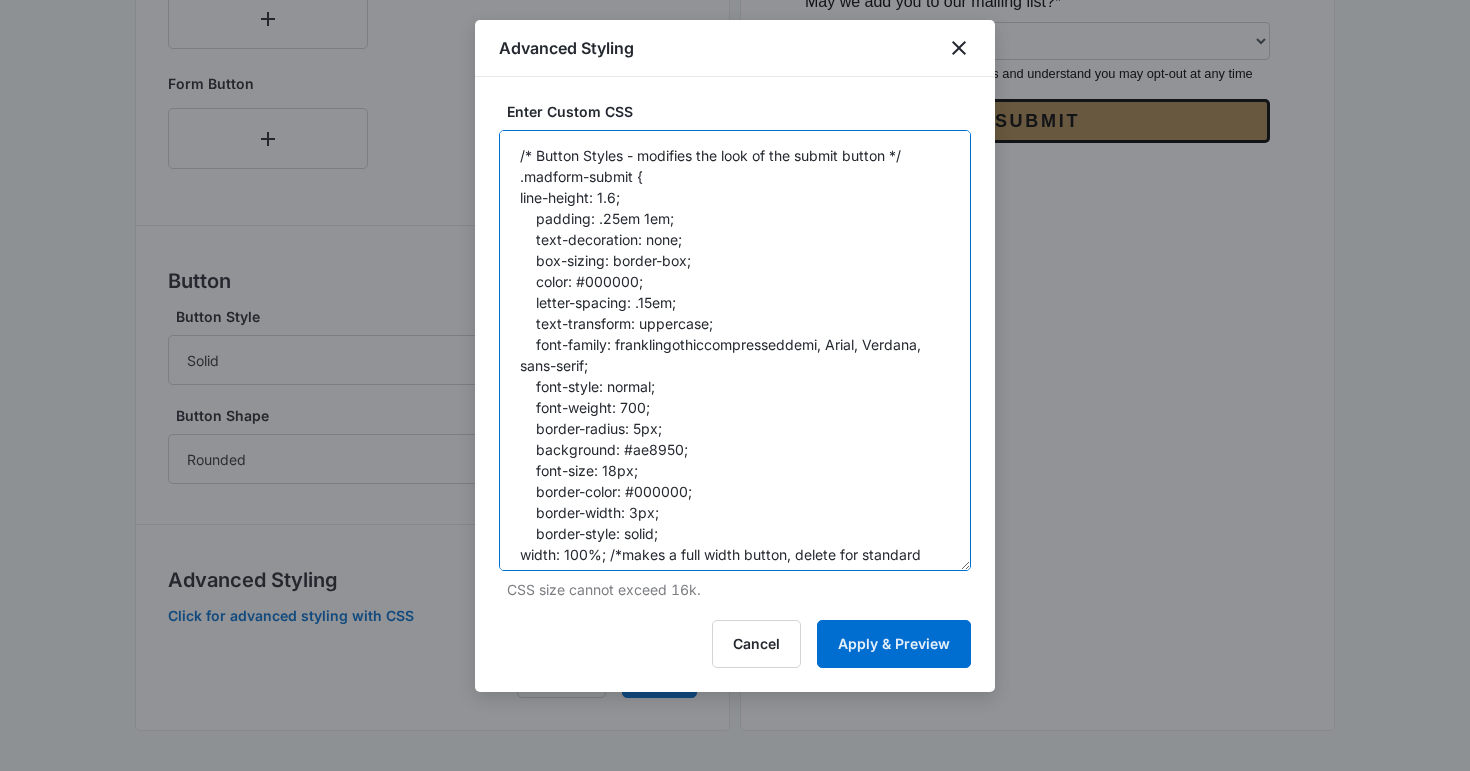 click on "/* Button Styles - modifies the look of the submit button */
.madform-submit {
line-height: 1.6;
padding: .25em 1em;
text-decoration: none;
box-sizing: border-box;
color: #000000;
letter-spacing: .15em;
text-transform: uppercase;
font-family: franklingothiccompresseddemi, Arial, Verdana, sans-serif;
font-style: normal;
font-weight: 700;
border-radius: 5px;
background: #ae8950;
font-size: 18px;
border-color: #000000;
border-width: 3px;
border-style: solid;
width: 100%; /*makes a full width button, delete for standard width button*/
}
/* Button Hover Styles - modifies the look of the button on hover */
.madform-submit:hover {
color: #FFFFFF;
background-color: #000000;
border-color: #524026;
}
/* Label Color - modifies the label on input fields */
label {
color: #000;
}
/* Sub-Label Color - modifies the description on input fields */
.text-muted {
color: #000!important;
}" at bounding box center [735, 350] 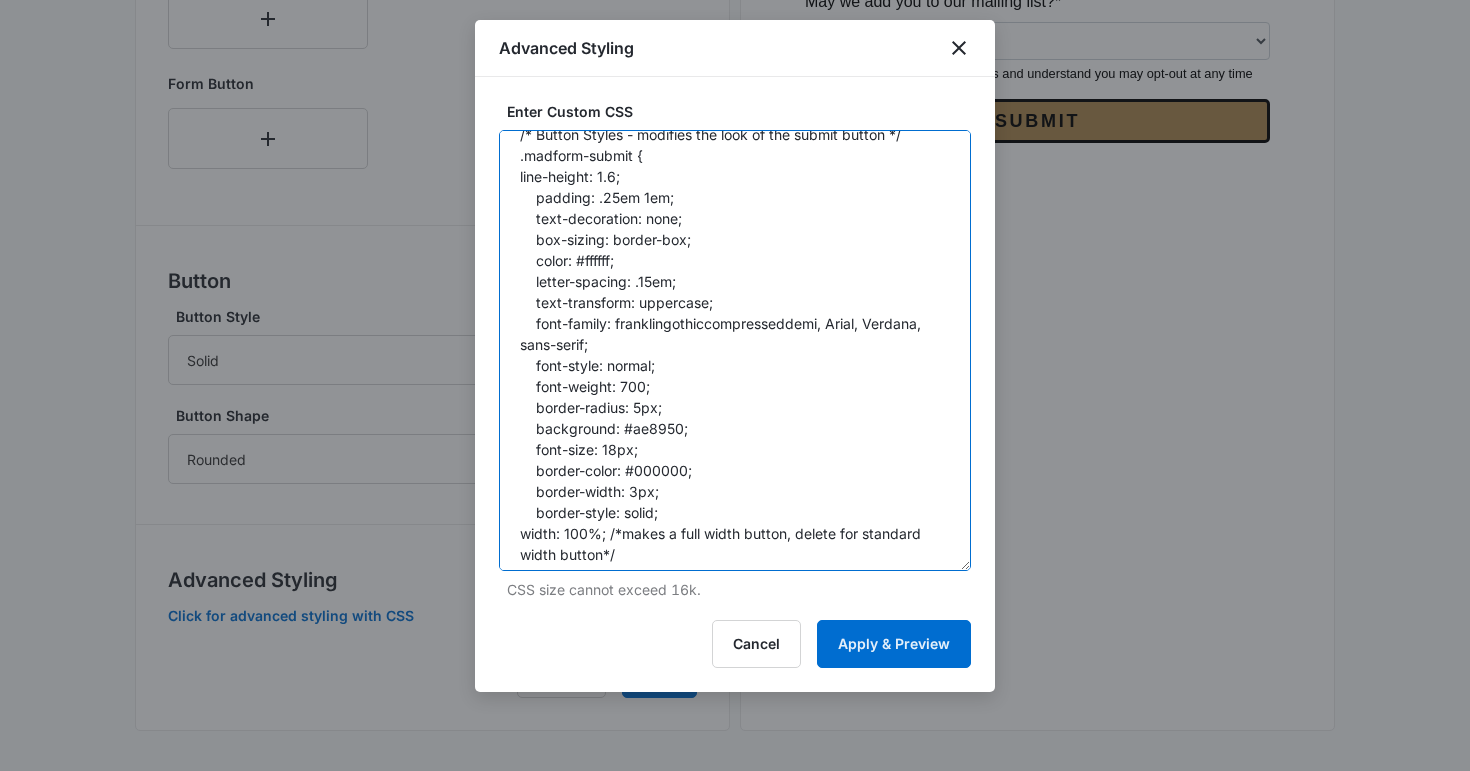 scroll, scrollTop: 33, scrollLeft: 0, axis: vertical 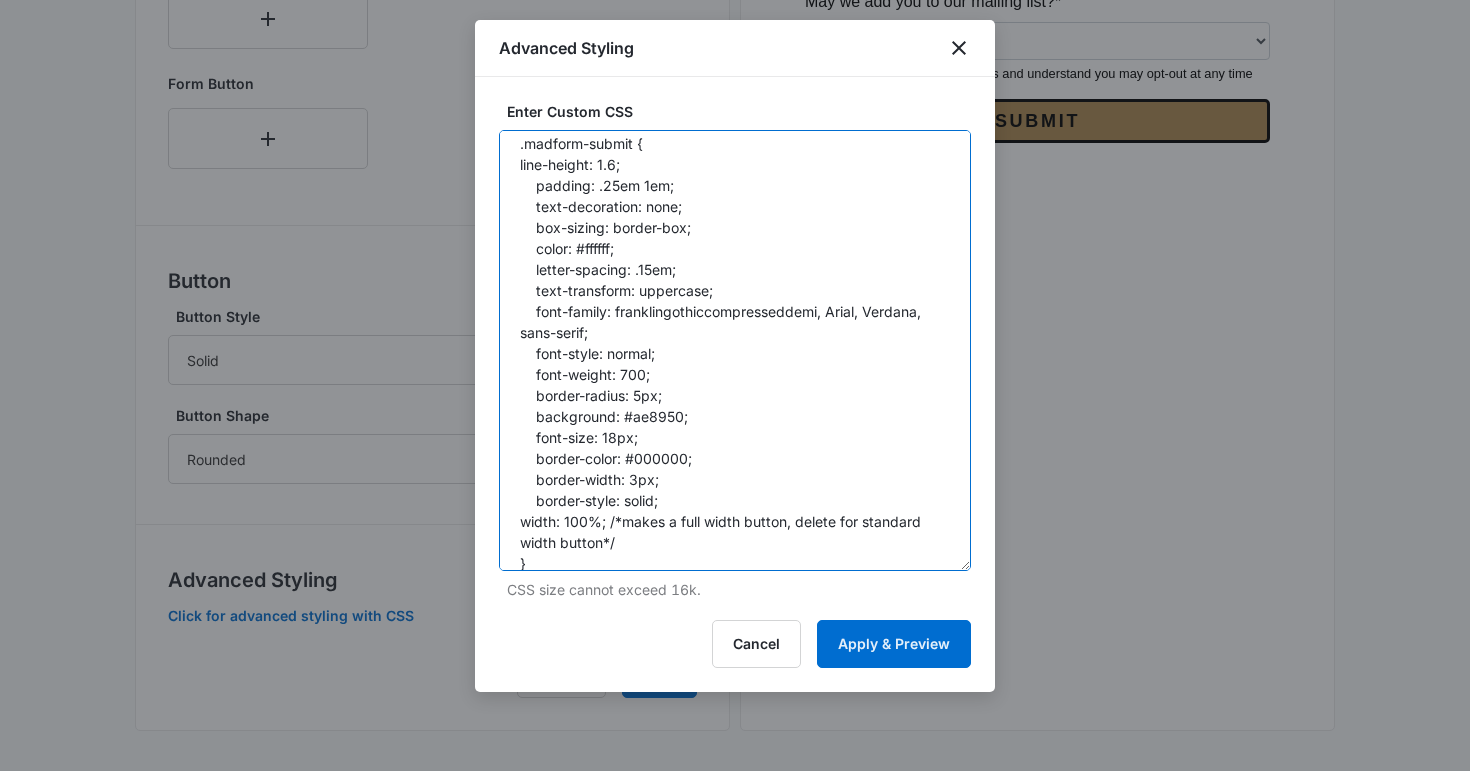 drag, startPoint x: 680, startPoint y: 416, endPoint x: 633, endPoint y: 416, distance: 47 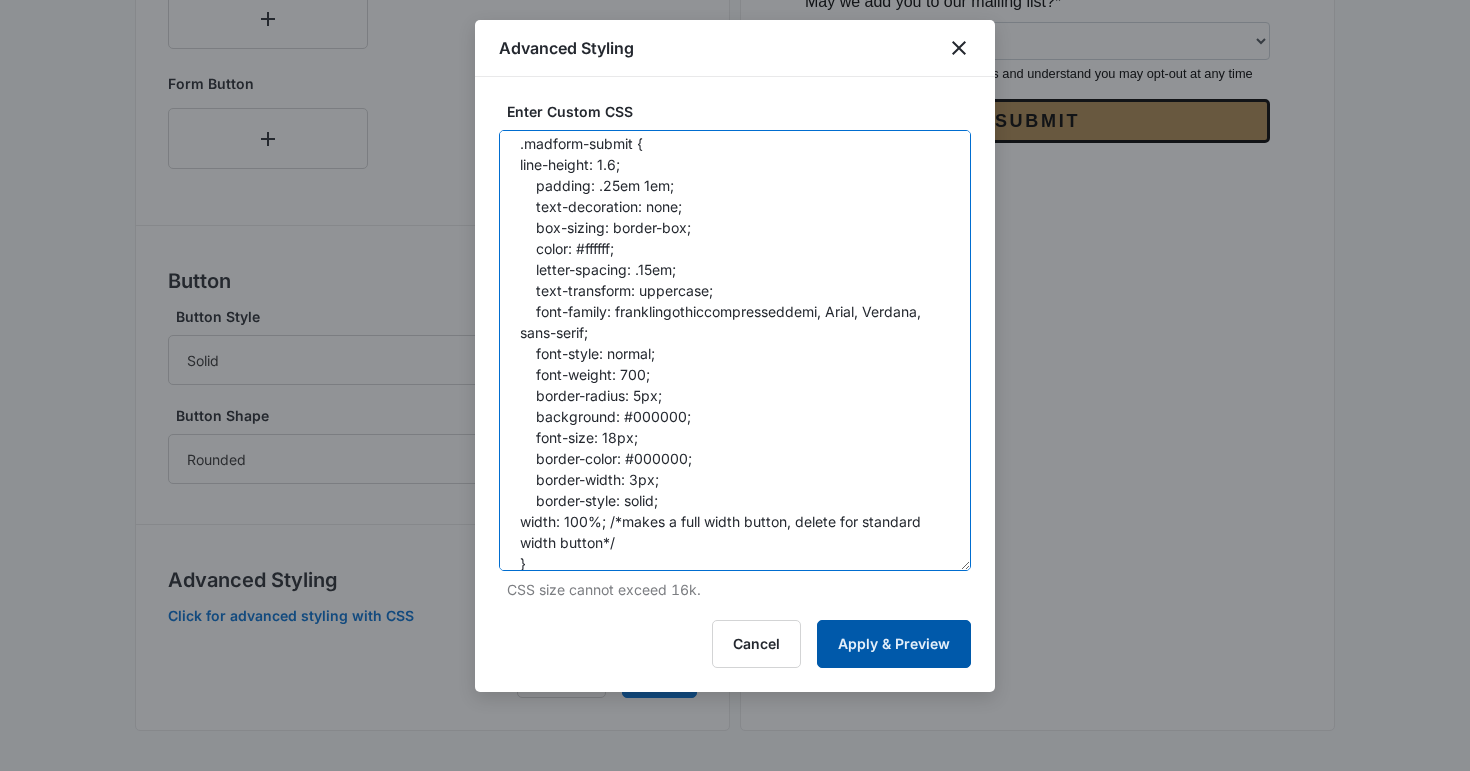 type on "/* Button Styles - modifies the look of the submit button */
.madform-submit {
line-height: 1.6;
padding: .25em 1em;
text-decoration: none;
box-sizing: border-box;
color: #ffffff;
letter-spacing: .15em;
text-transform: uppercase;
font-family: franklingothiccompresseddemi, Arial, Verdana, sans-serif;
font-style: normal;
font-weight: 700;
border-radius: 5px;
background: #000000;
font-size: 18px;
border-color: #000000;
border-width: 3px;
border-style: solid;
width: 100%; /*makes a full width button, delete for standard width button*/
}
/* Button Hover Styles - modifies the look of the button on hover */
.madform-submit:hover {
color: #FFFFFF;
background-color: #000000;
border-color: #524026;
}
/* Label Color - modifies the label on input fields */
label {
color: #000;
}
/* Sub-Label Color - modifies the description on input fields */
.text-muted {
color: #000!important;
}" 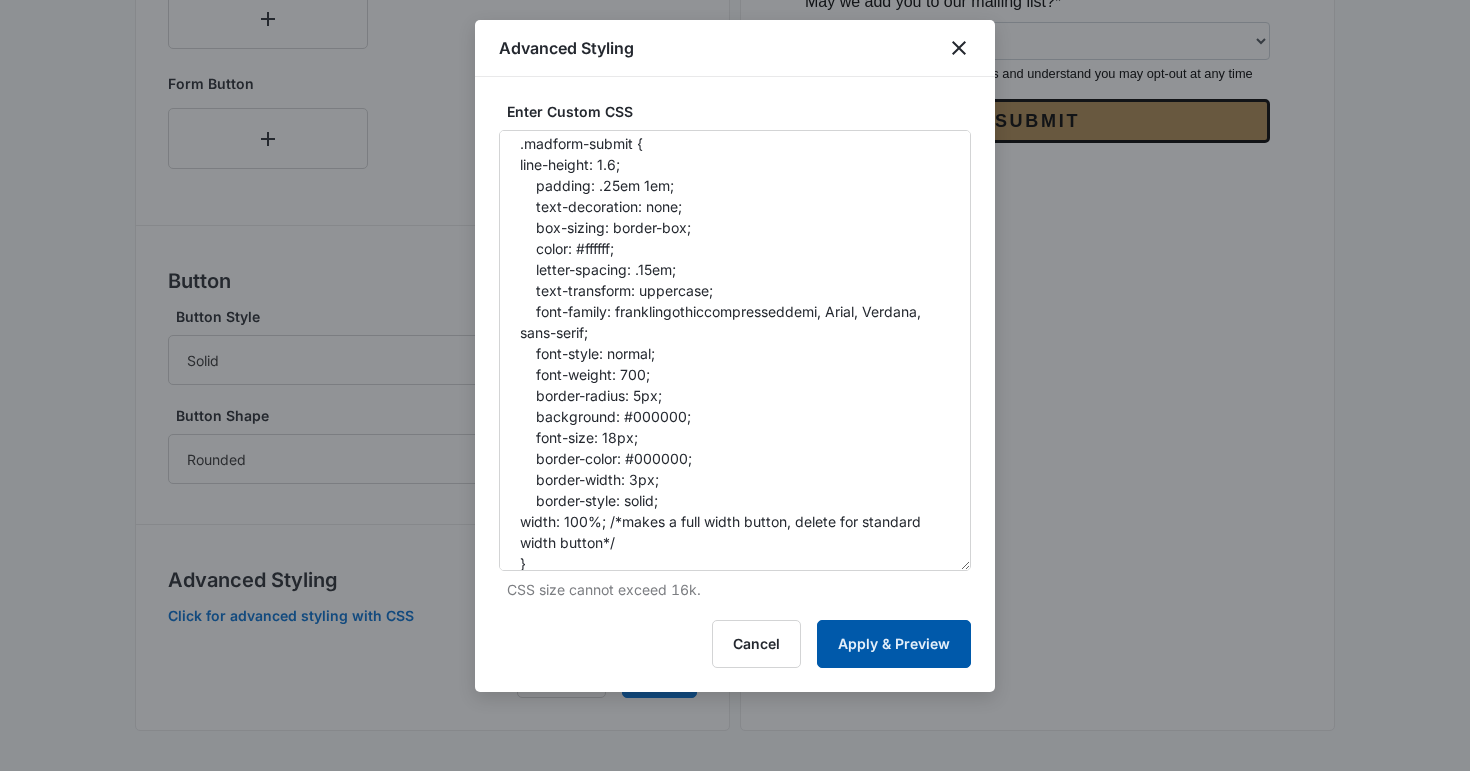 click on "Apply & Preview" at bounding box center [894, 644] 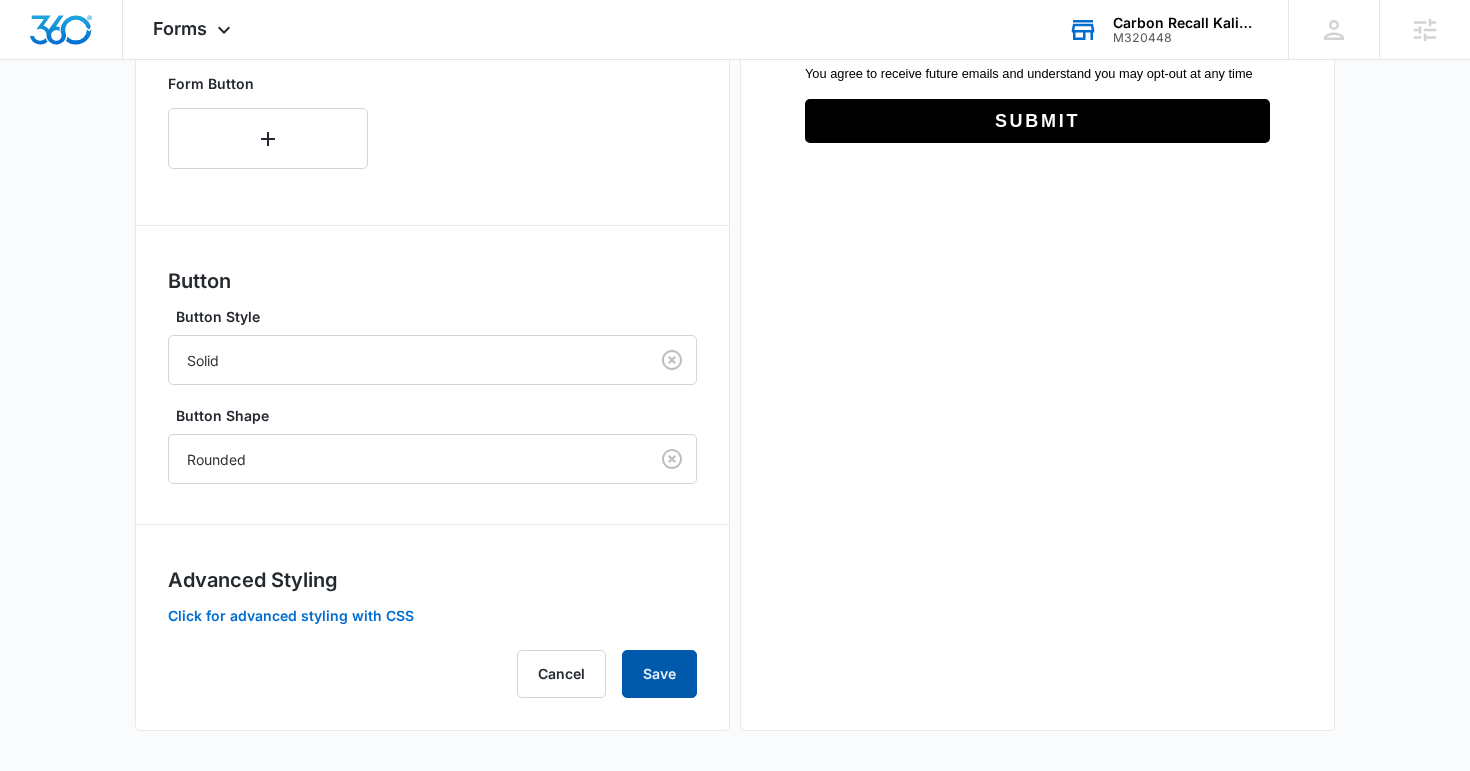 click on "Save" at bounding box center [659, 674] 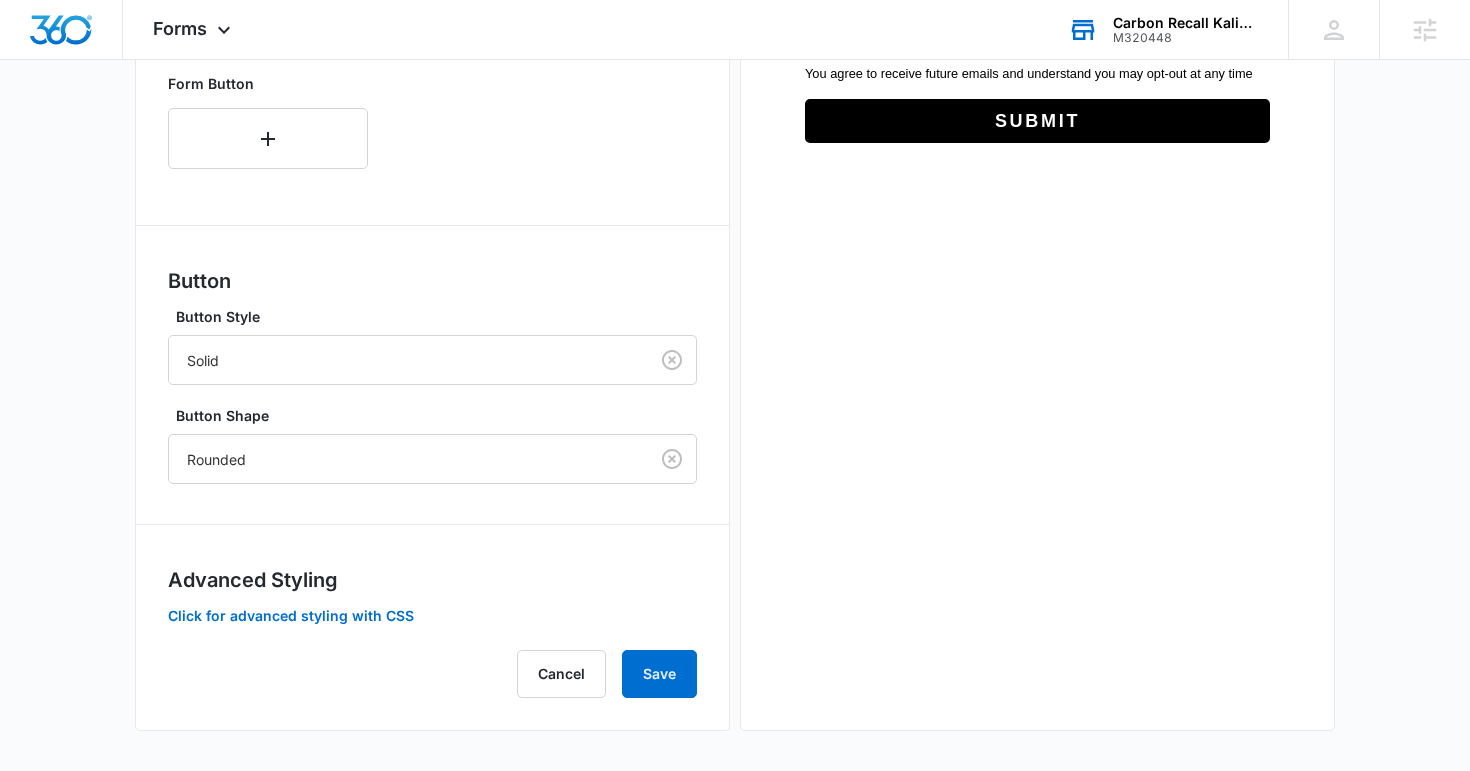 click on "M320448" at bounding box center (1186, 38) 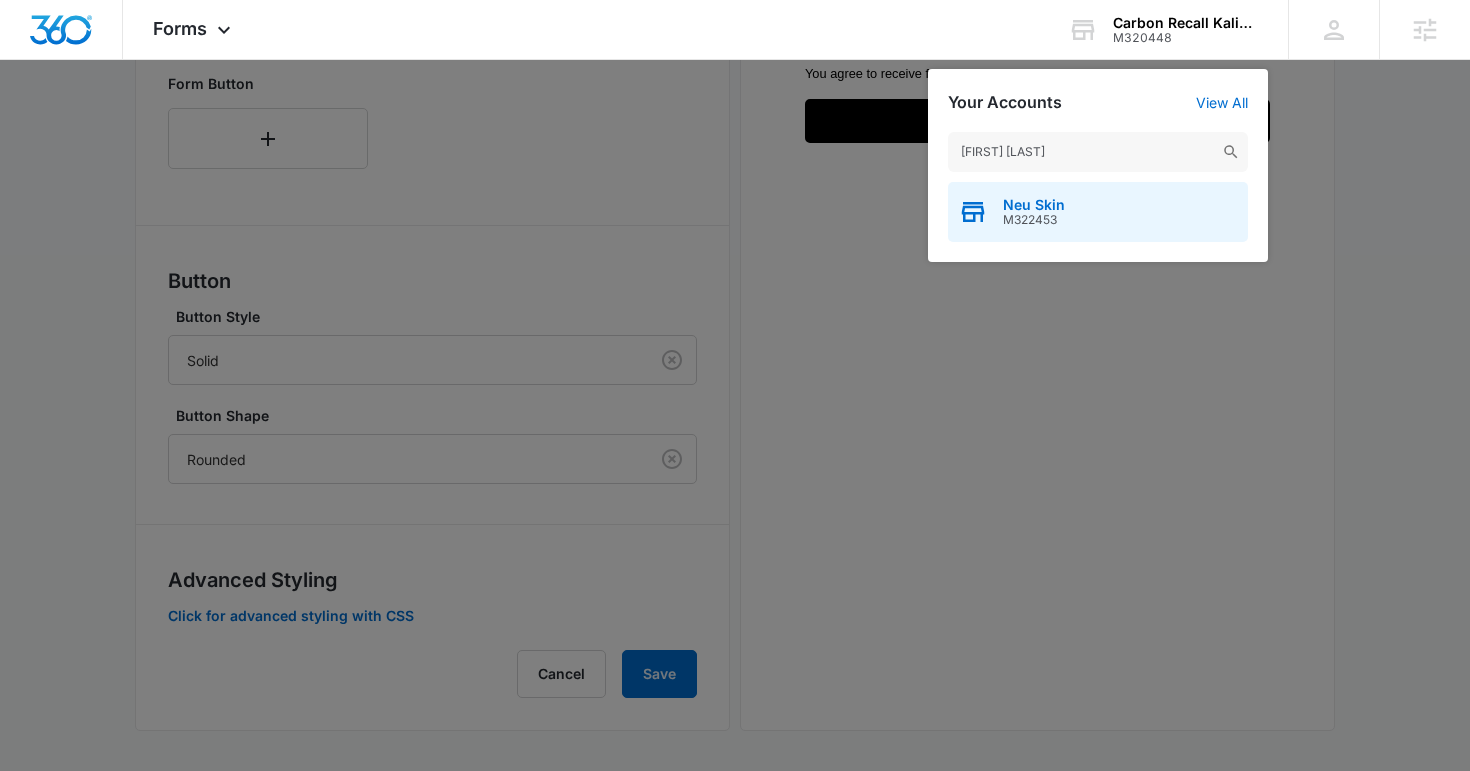 type on "[FIRST] [LAST]" 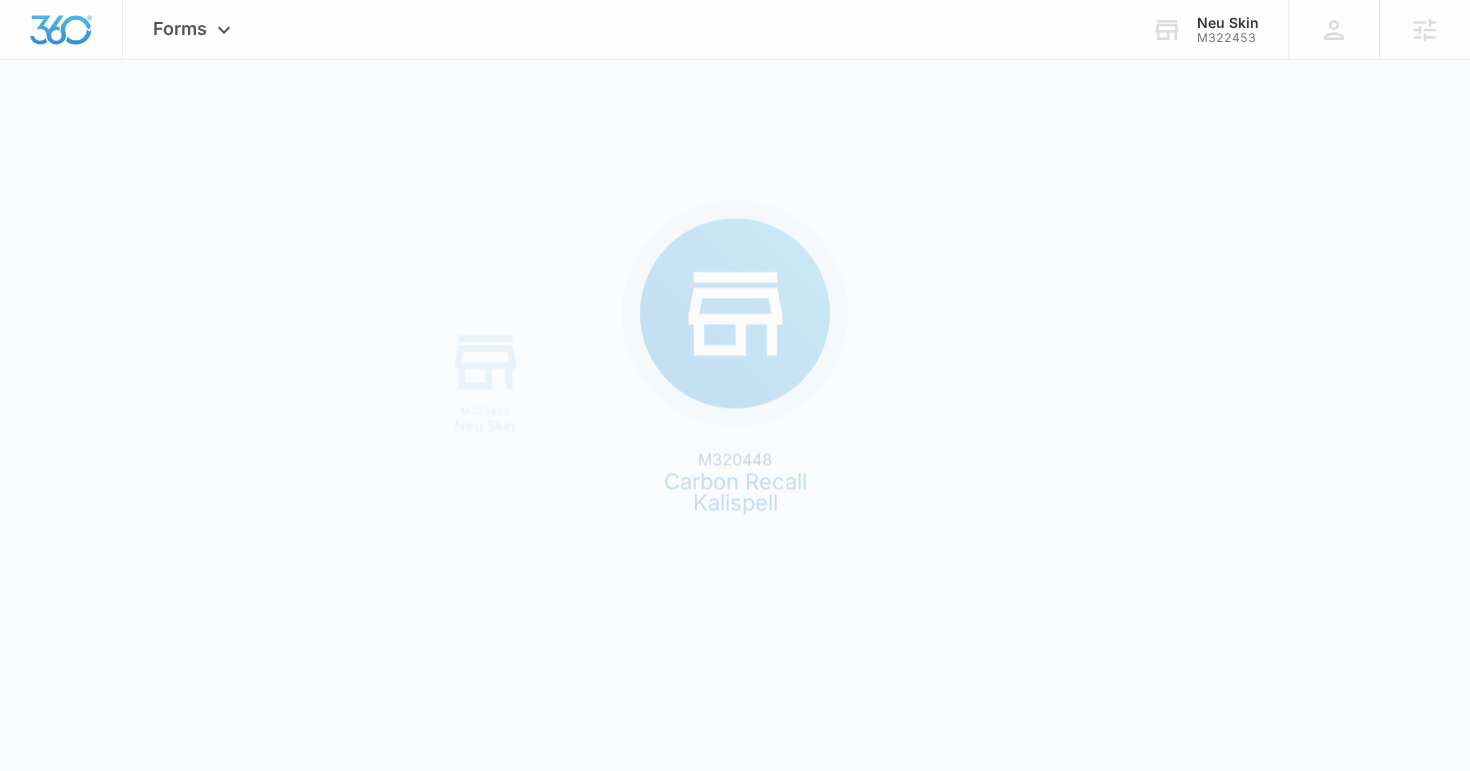 scroll, scrollTop: 0, scrollLeft: 0, axis: both 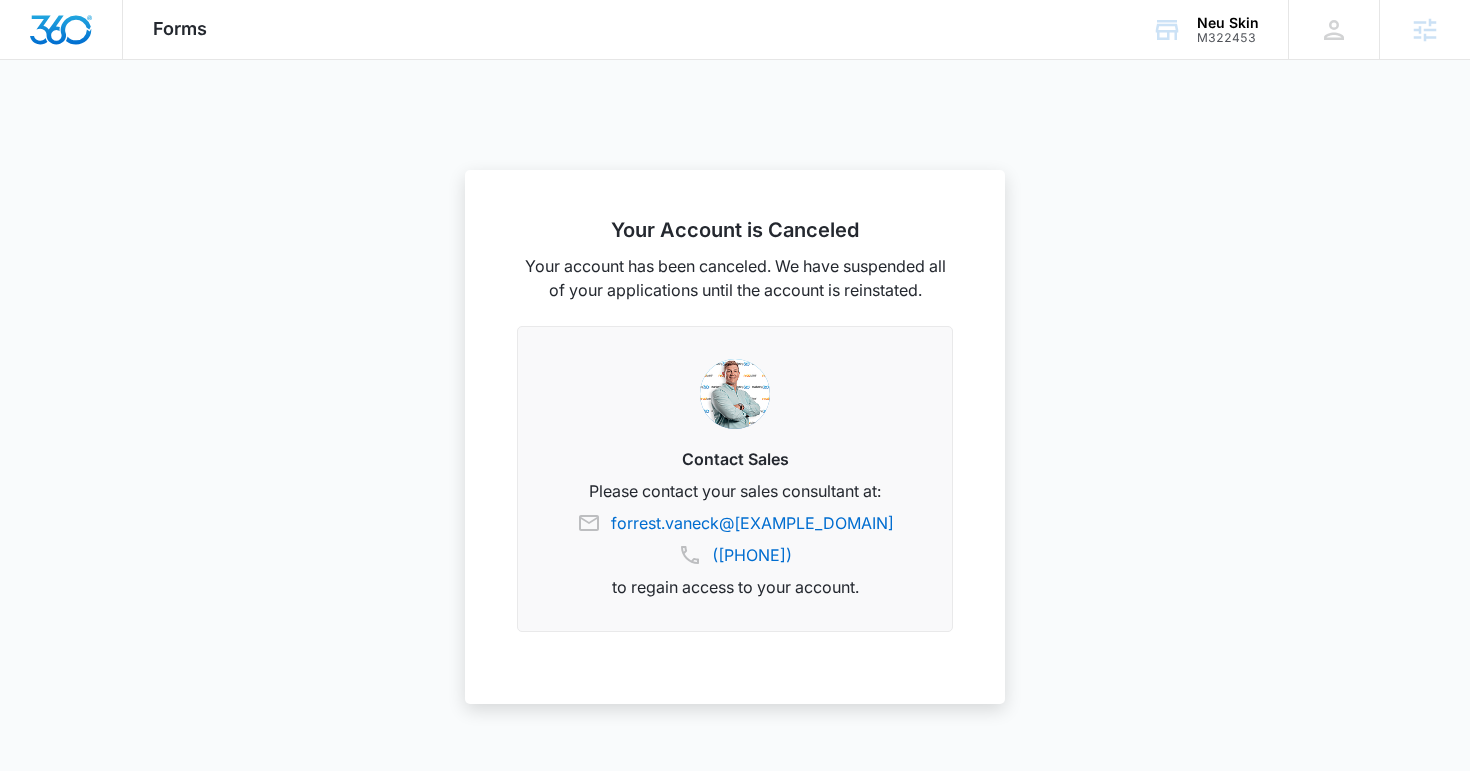 click on "Forms Apps Reputation Websites Forms CRM Email Social Shop Content Ads Intelligence Files Brand Settings" at bounding box center [180, 29] 